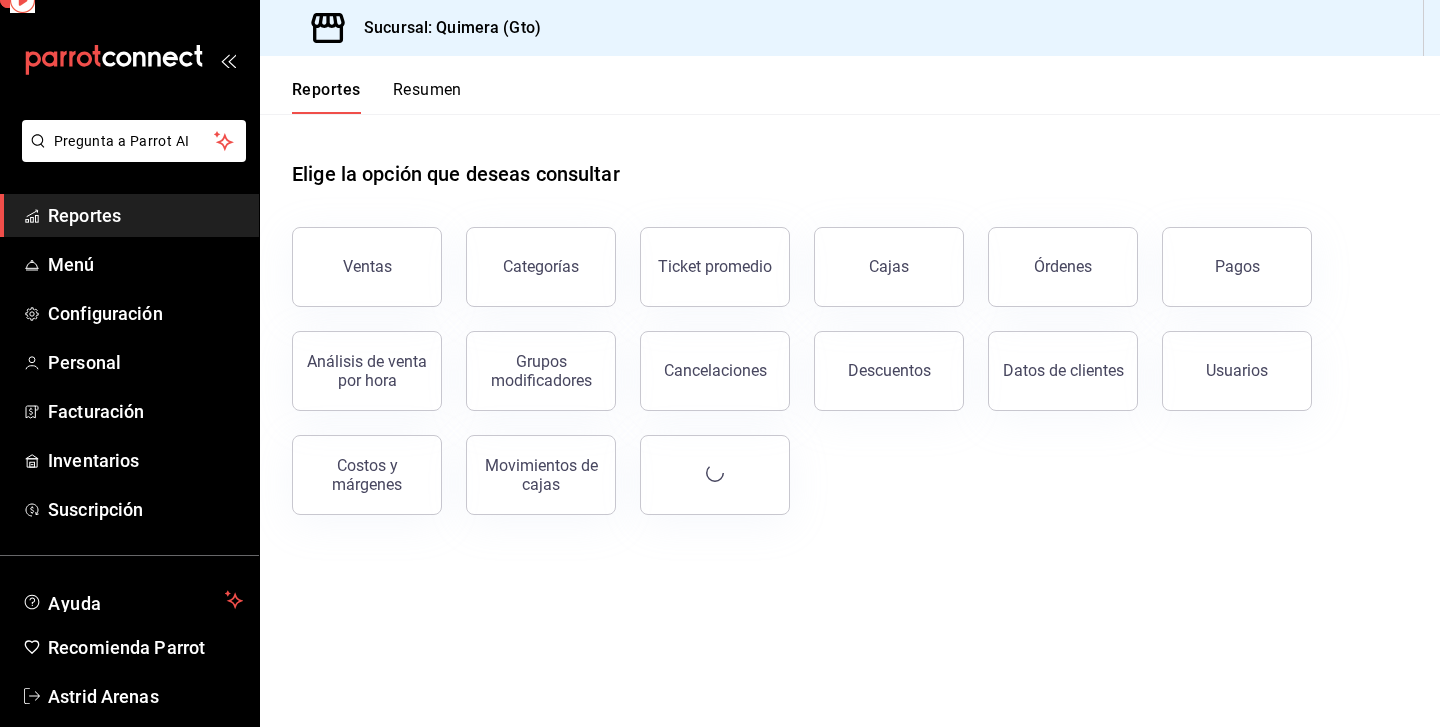 scroll, scrollTop: 0, scrollLeft: 0, axis: both 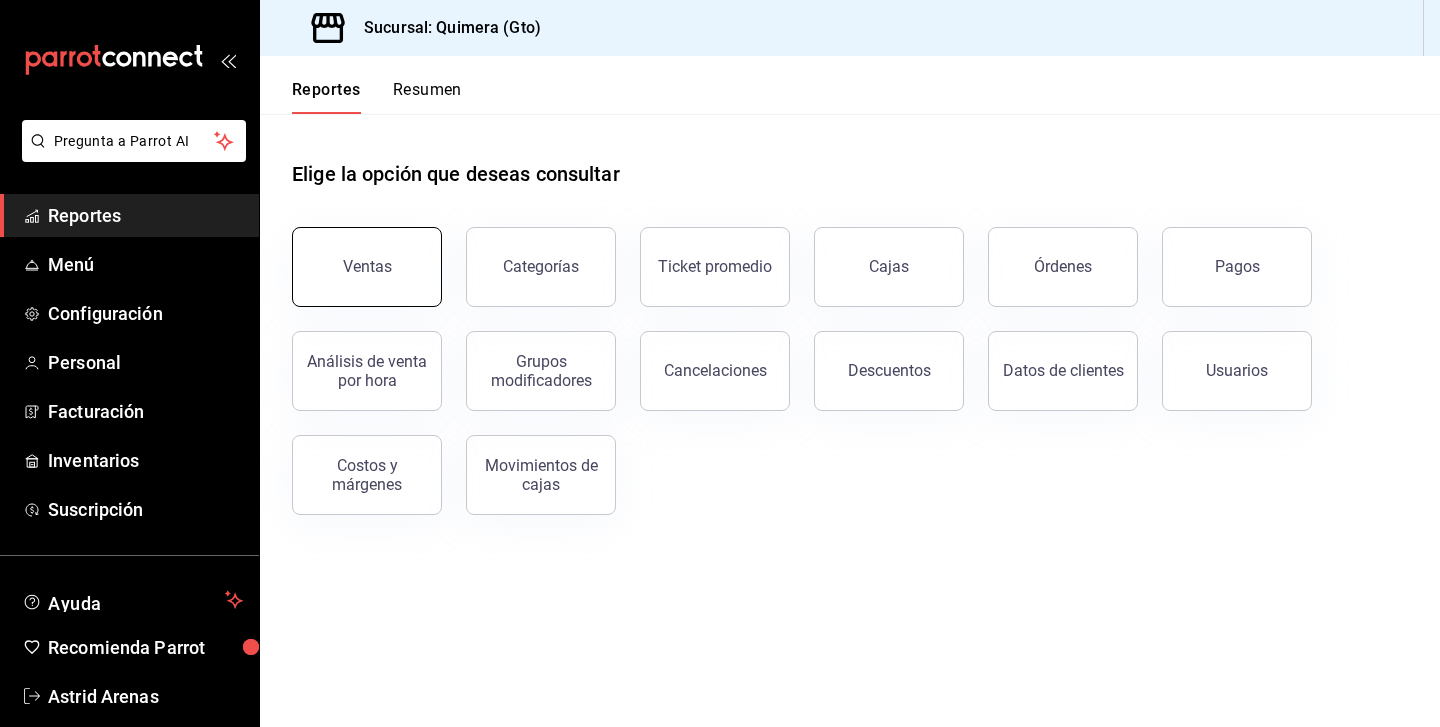 click on "Ventas" at bounding box center [367, 267] 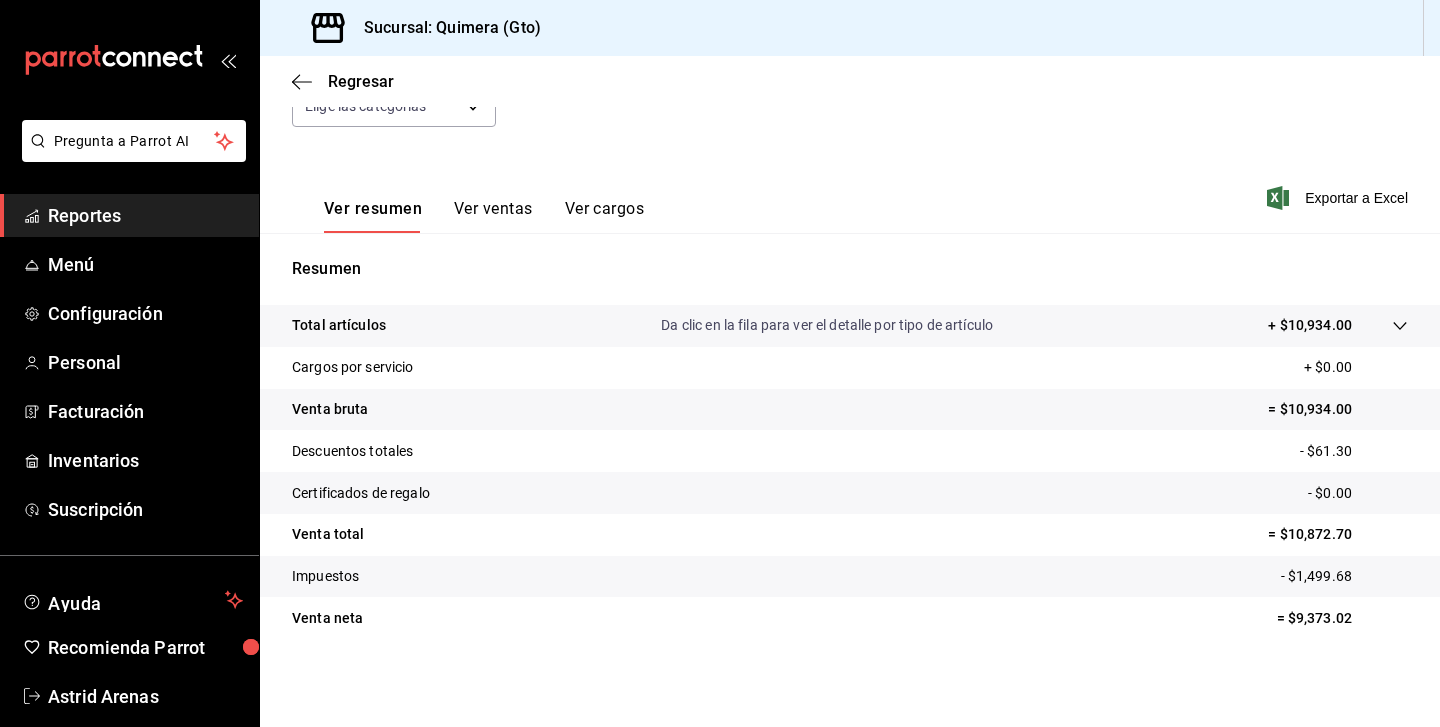 scroll, scrollTop: 0, scrollLeft: 0, axis: both 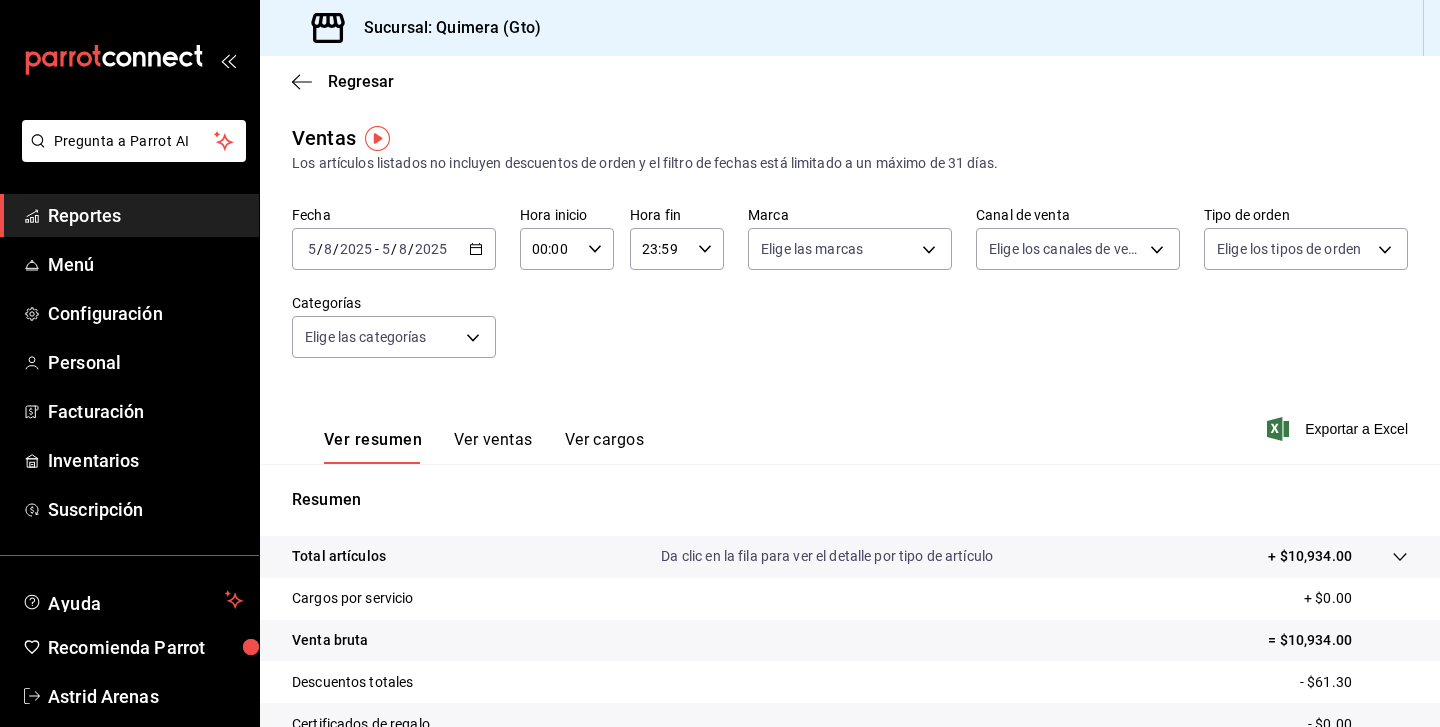 click on "Ver resumen Ver ventas Ver cargos" at bounding box center (468, 435) 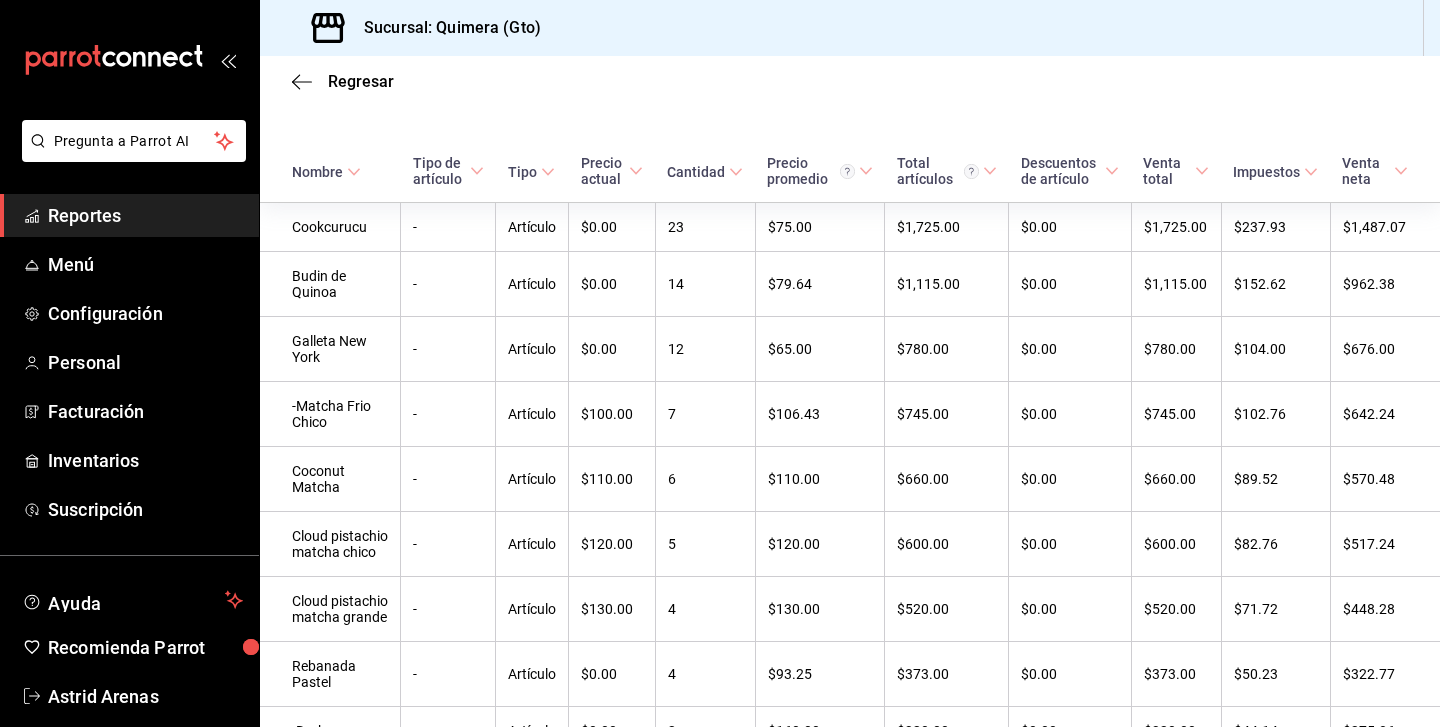 scroll, scrollTop: 0, scrollLeft: 0, axis: both 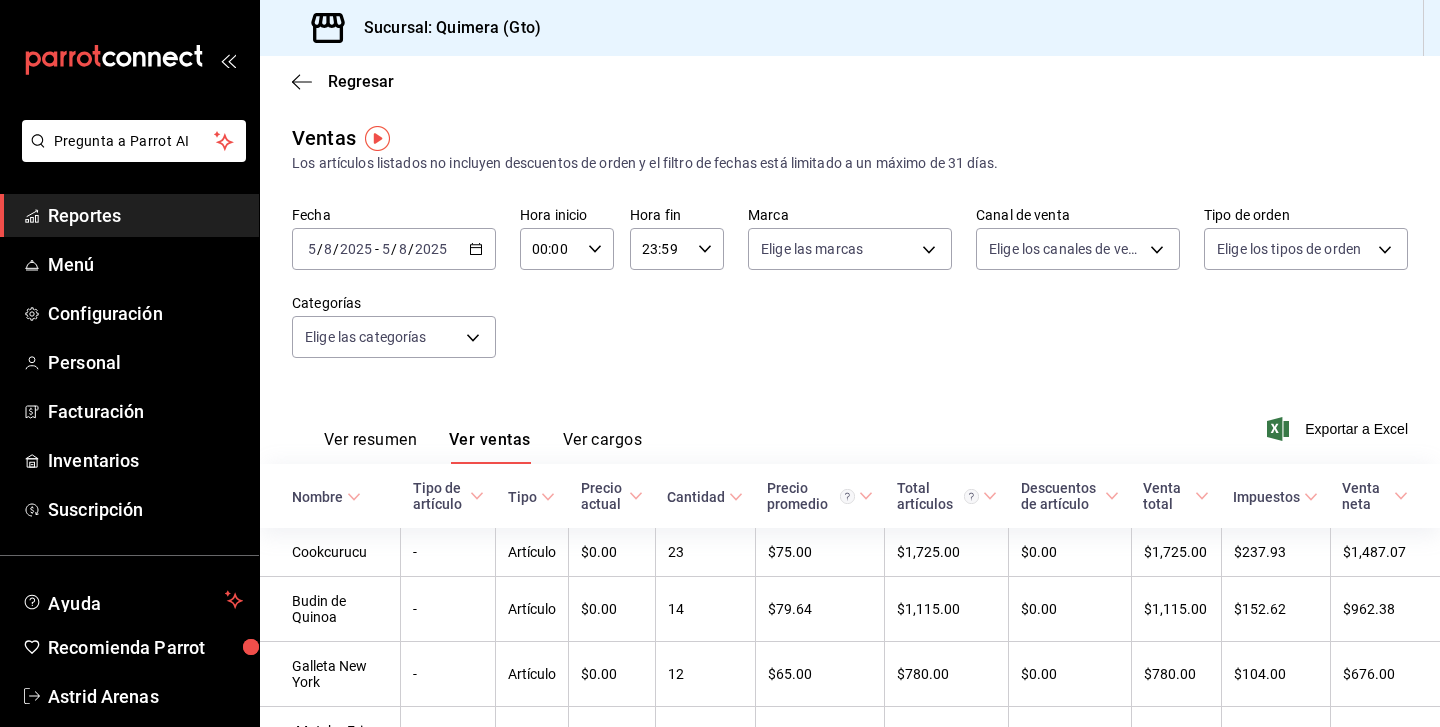 click on "Ver resumen" at bounding box center [370, 447] 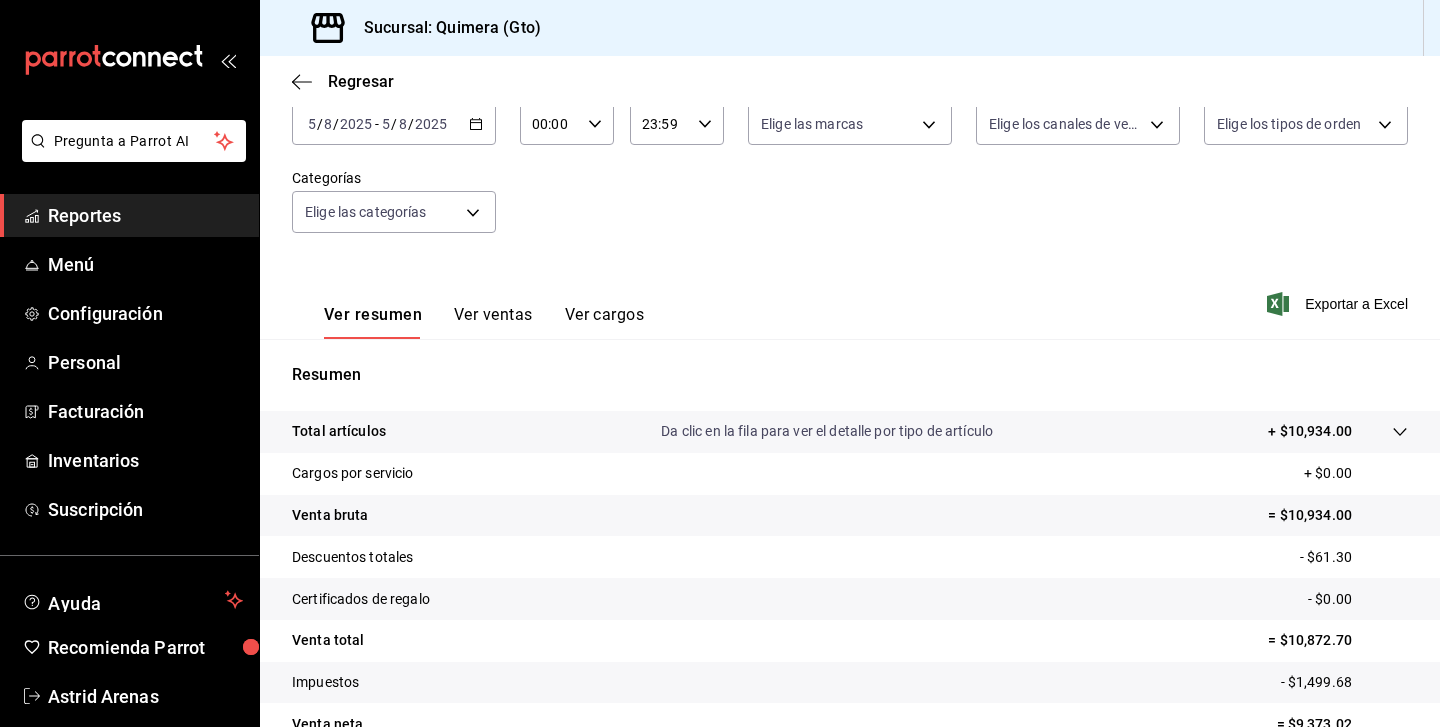 scroll, scrollTop: 127, scrollLeft: 0, axis: vertical 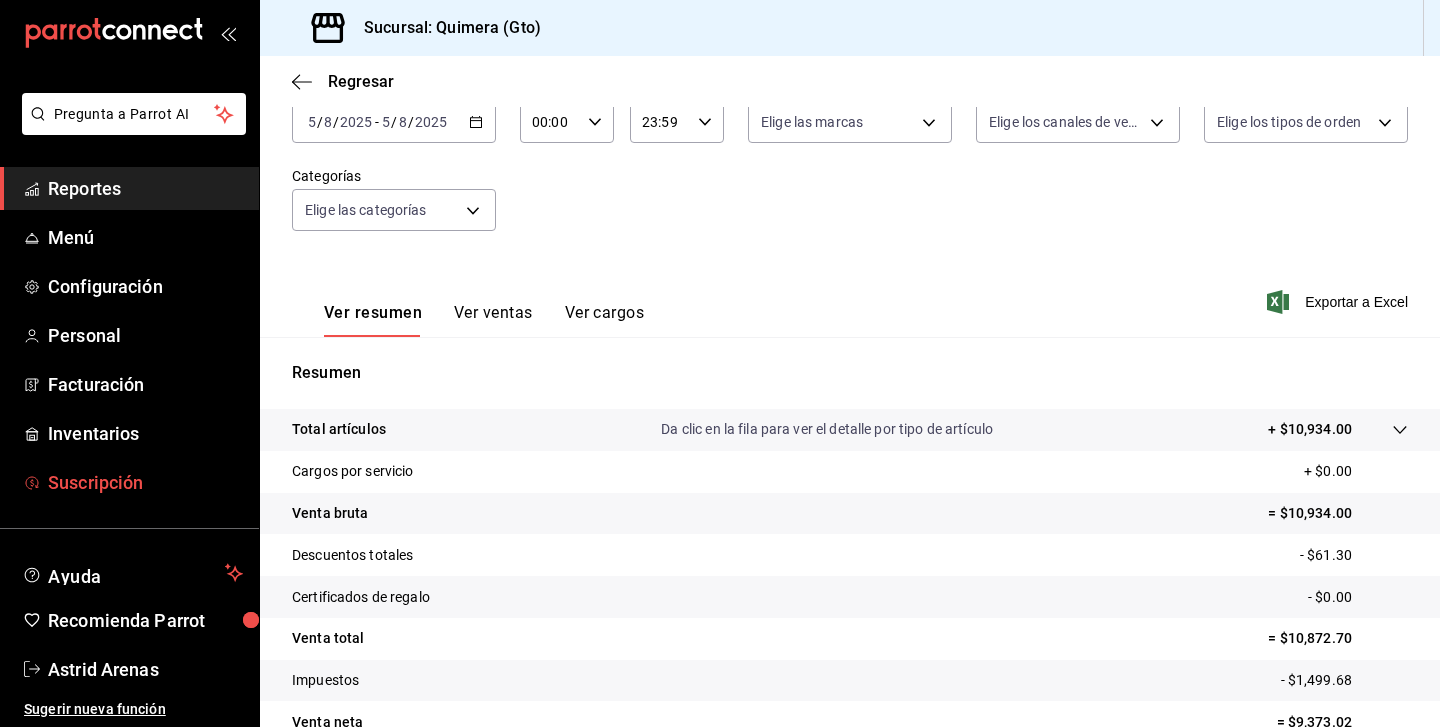 click on "Suscripción" at bounding box center [129, 482] 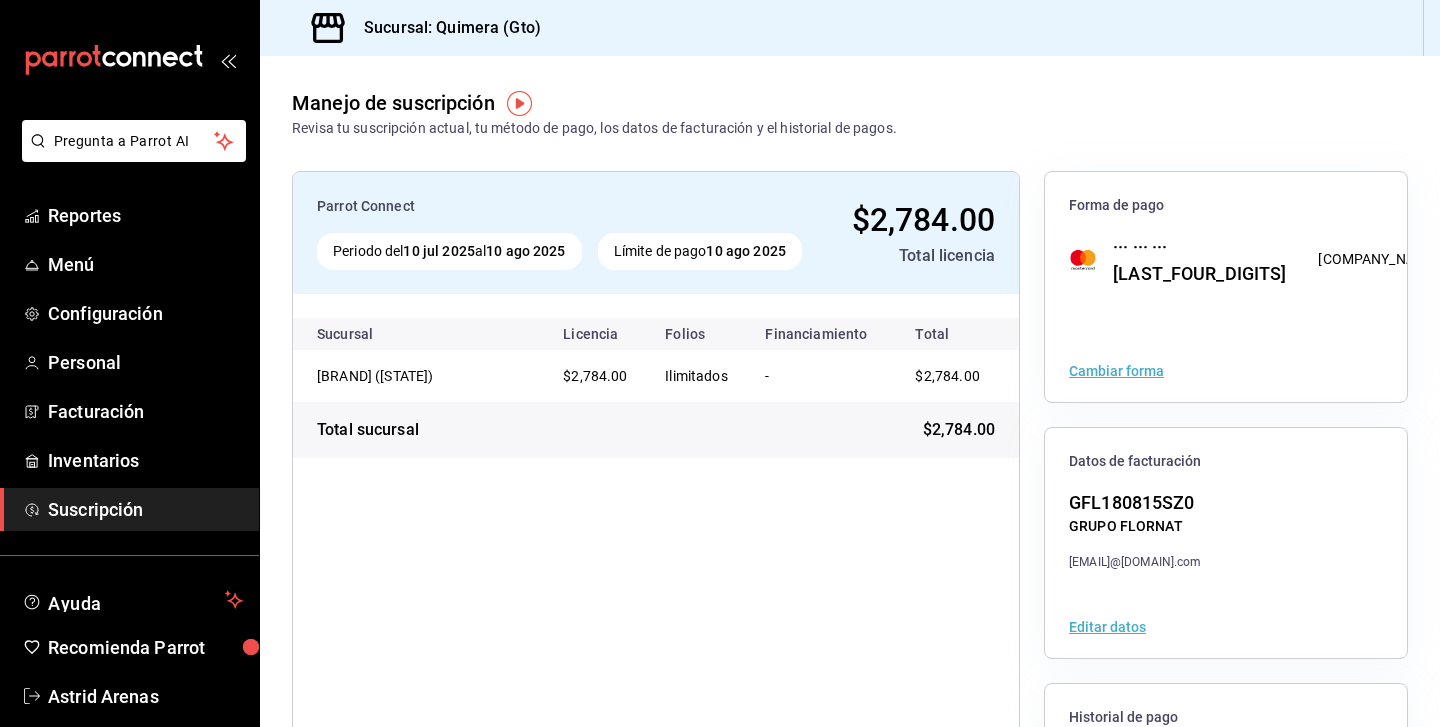 click 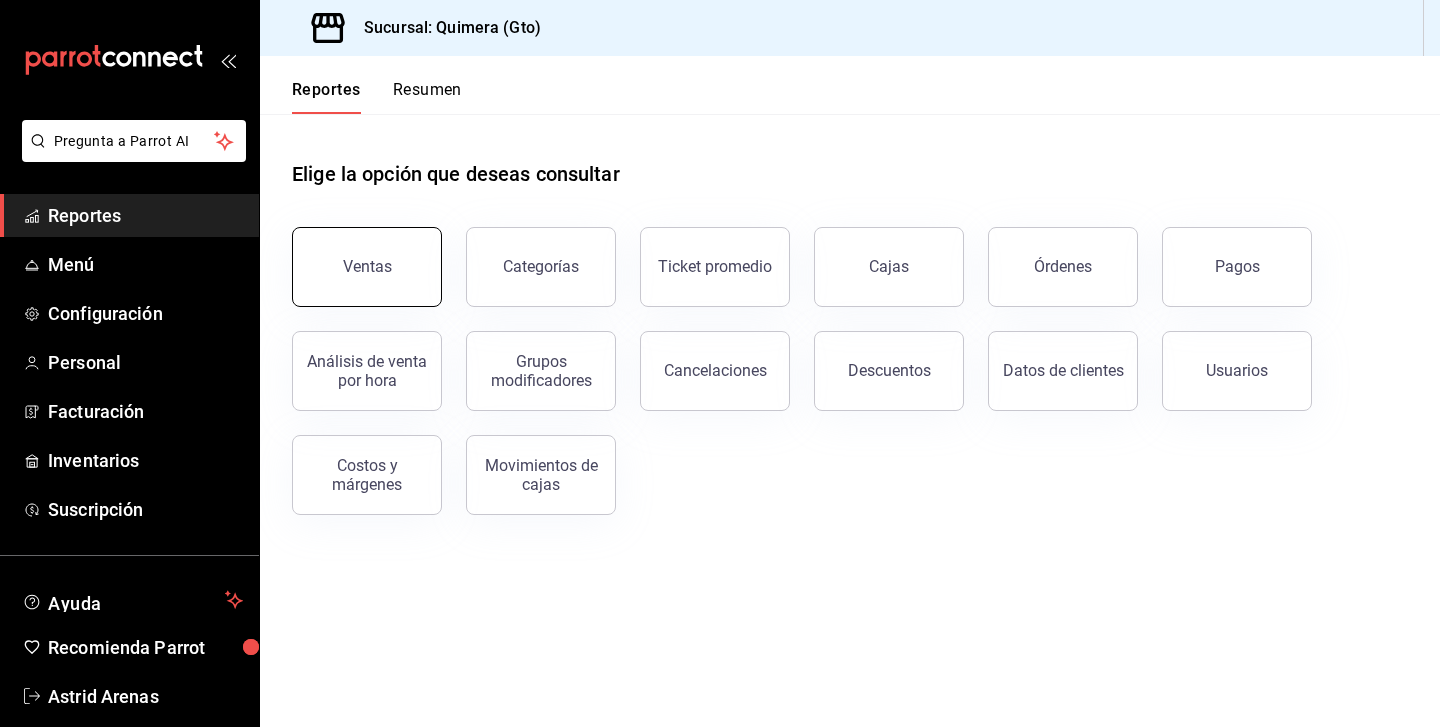 click on "Ventas" at bounding box center [367, 267] 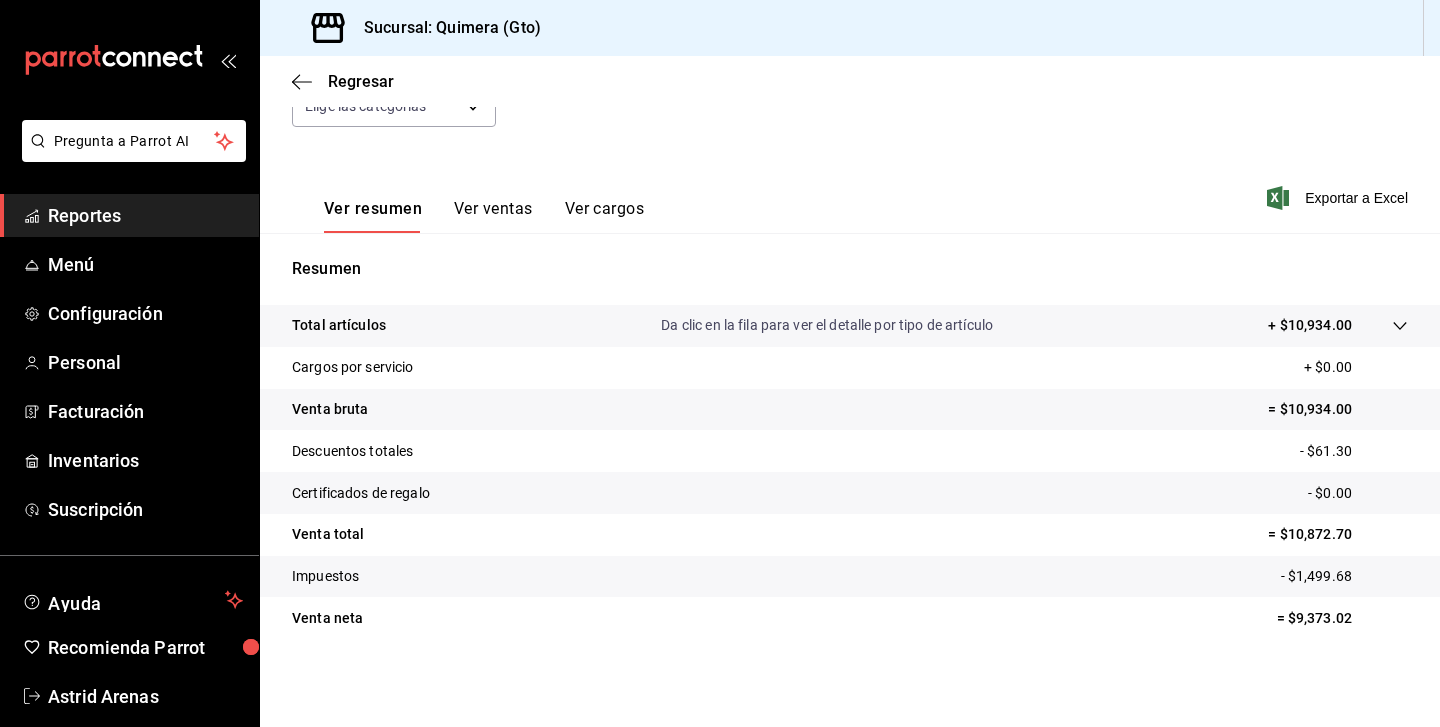 scroll, scrollTop: 127, scrollLeft: 0, axis: vertical 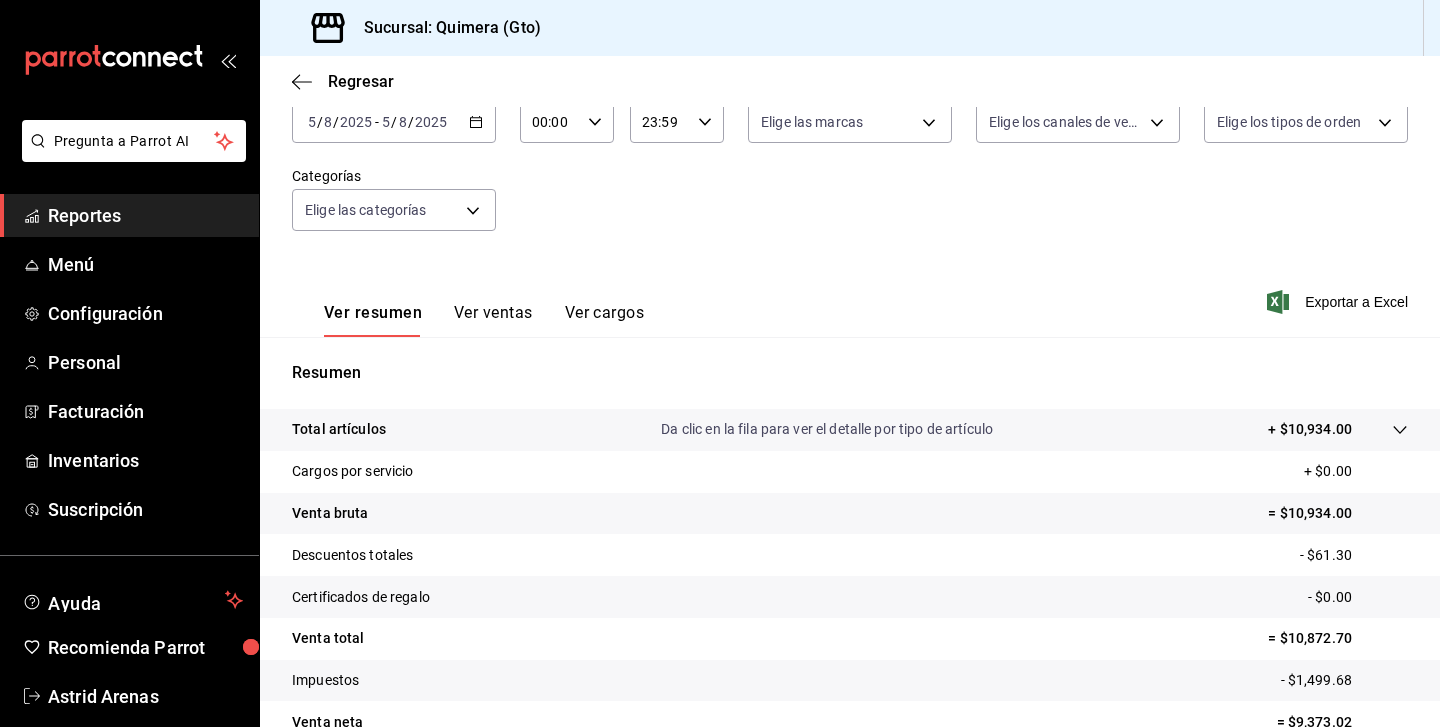 click on "2025-08-05 5 / 8 / 2025 - 2025-08-05 5 / 8 / 2025" at bounding box center [394, 122] 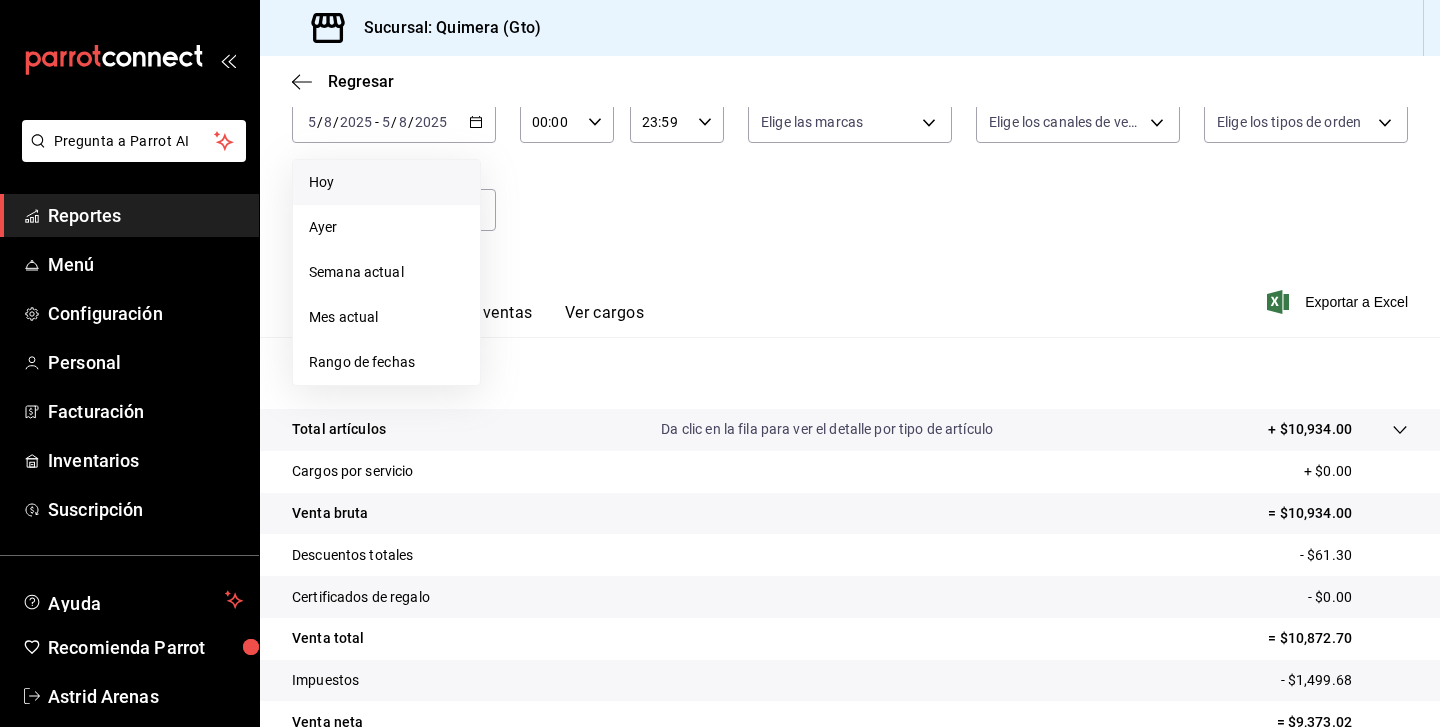click on "Hoy" at bounding box center [386, 182] 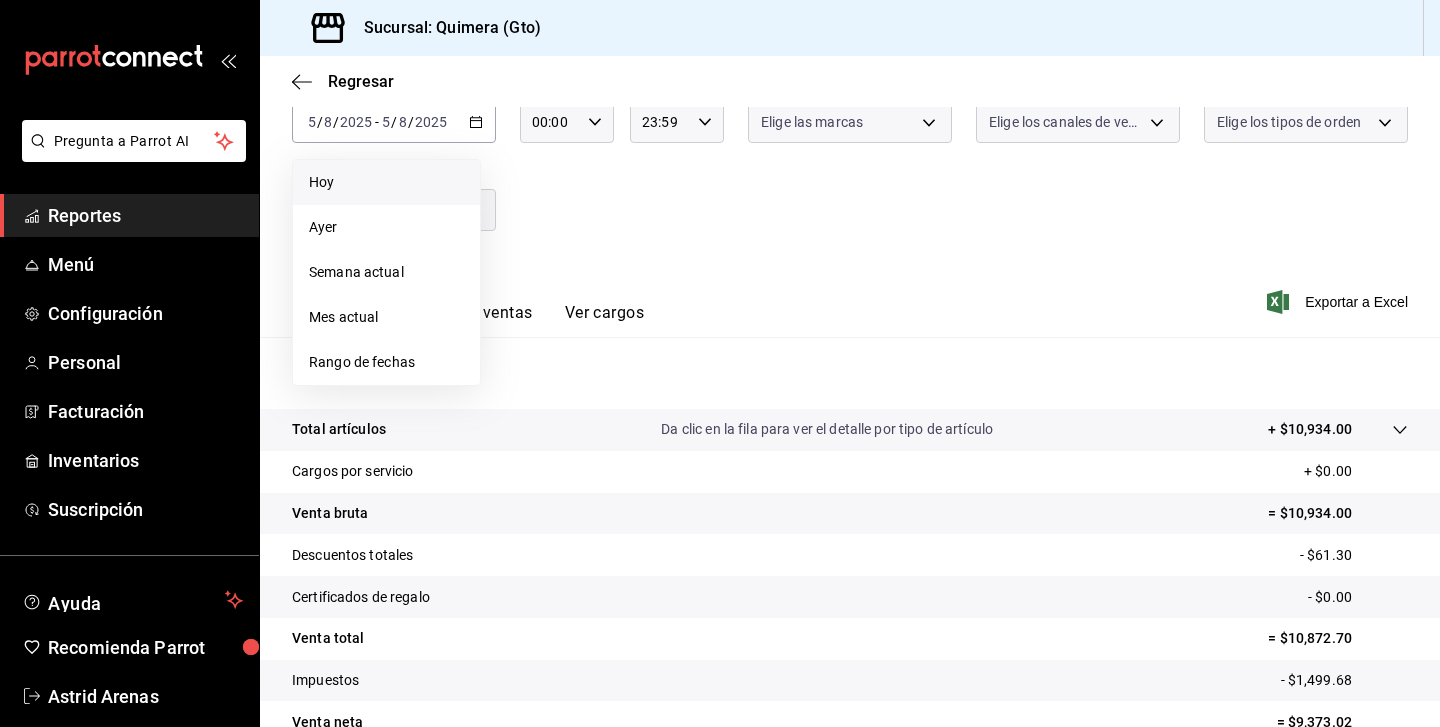 click on "Elige las categorías" at bounding box center [394, 210] 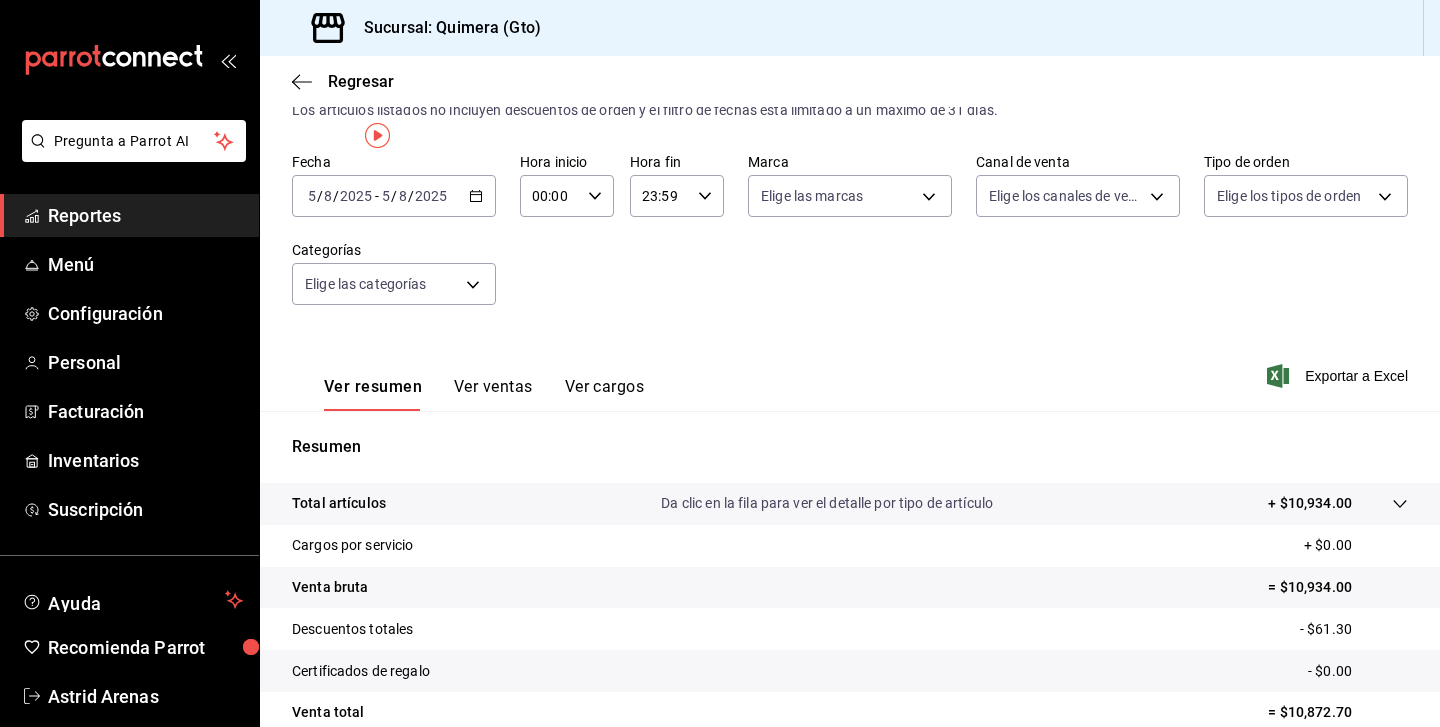 scroll, scrollTop: 0, scrollLeft: 0, axis: both 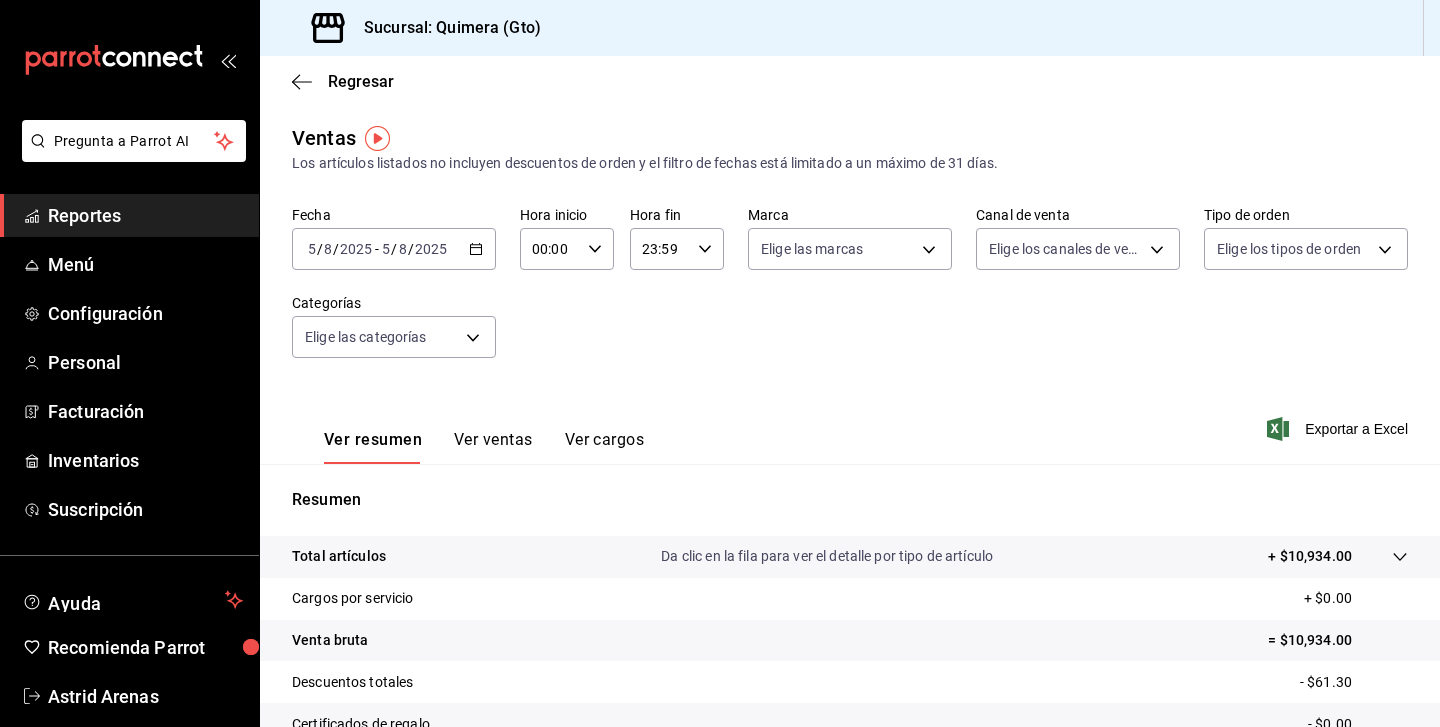 click on "2025-08-05 5 / 8 / 2025 - 2025-08-05 5 / 8 / 2025" at bounding box center [394, 249] 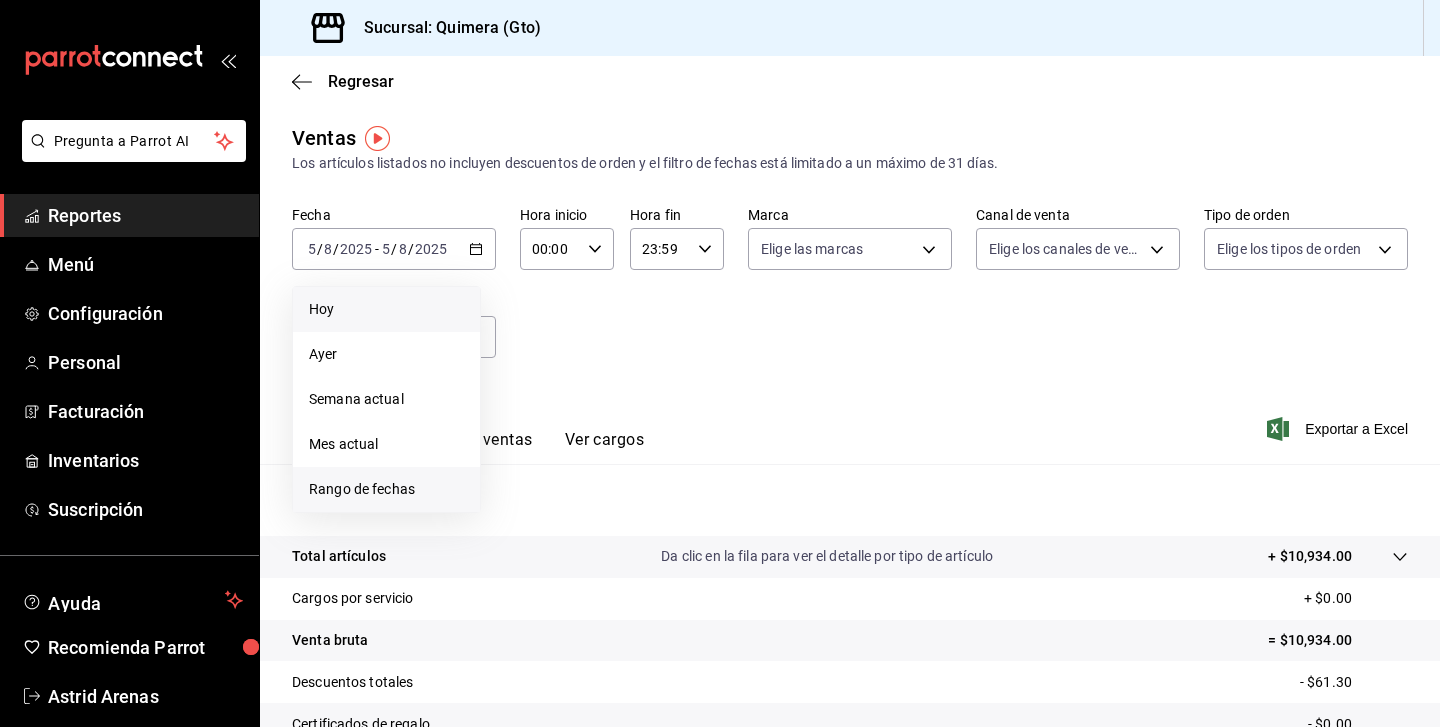 click on "Rango de fechas" at bounding box center [386, 489] 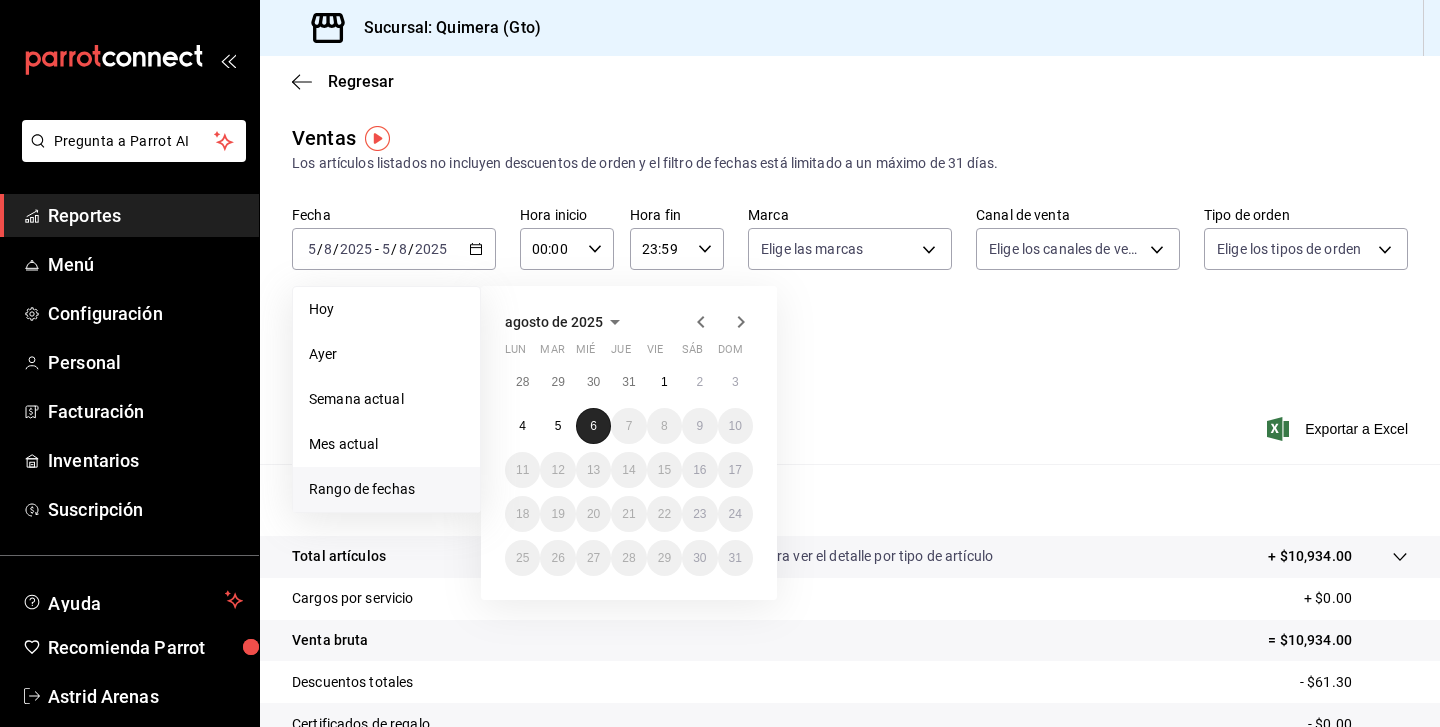 click on "6" at bounding box center [593, 426] 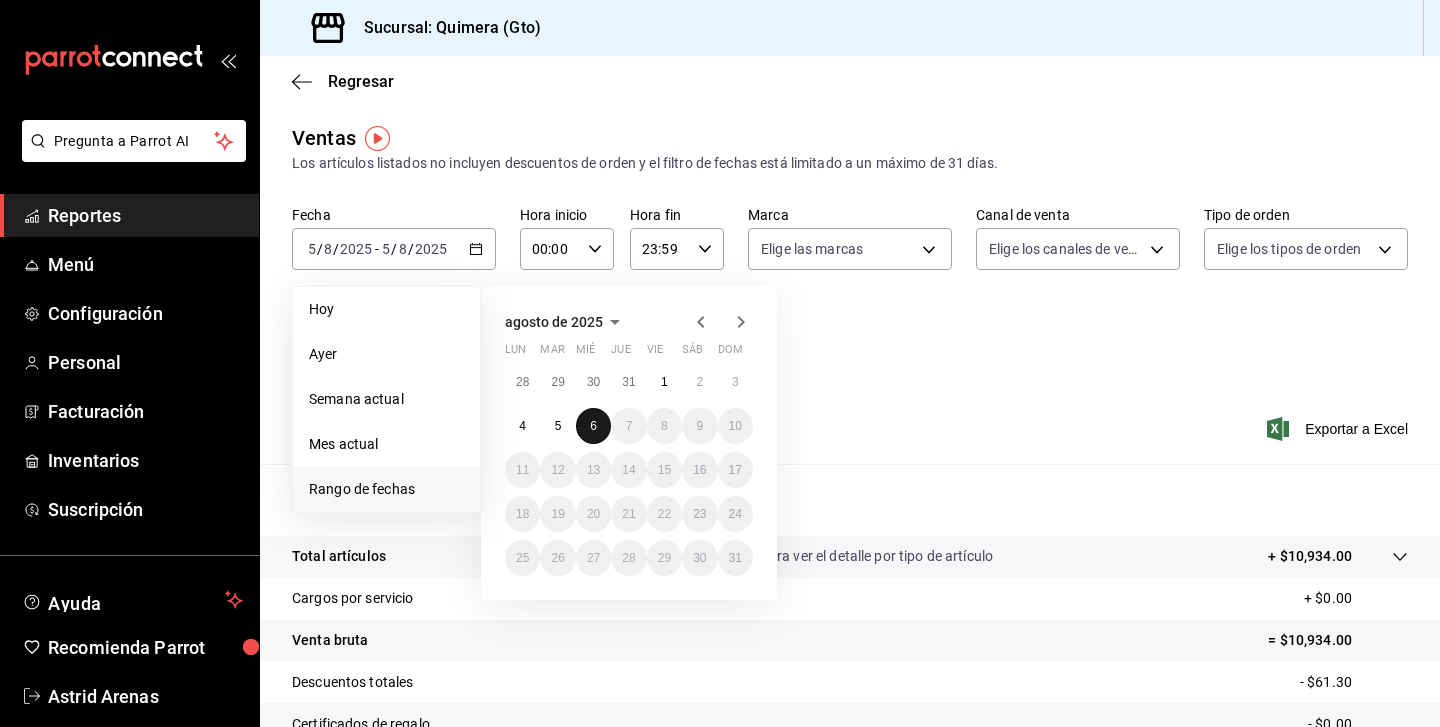 click on "6" at bounding box center [593, 426] 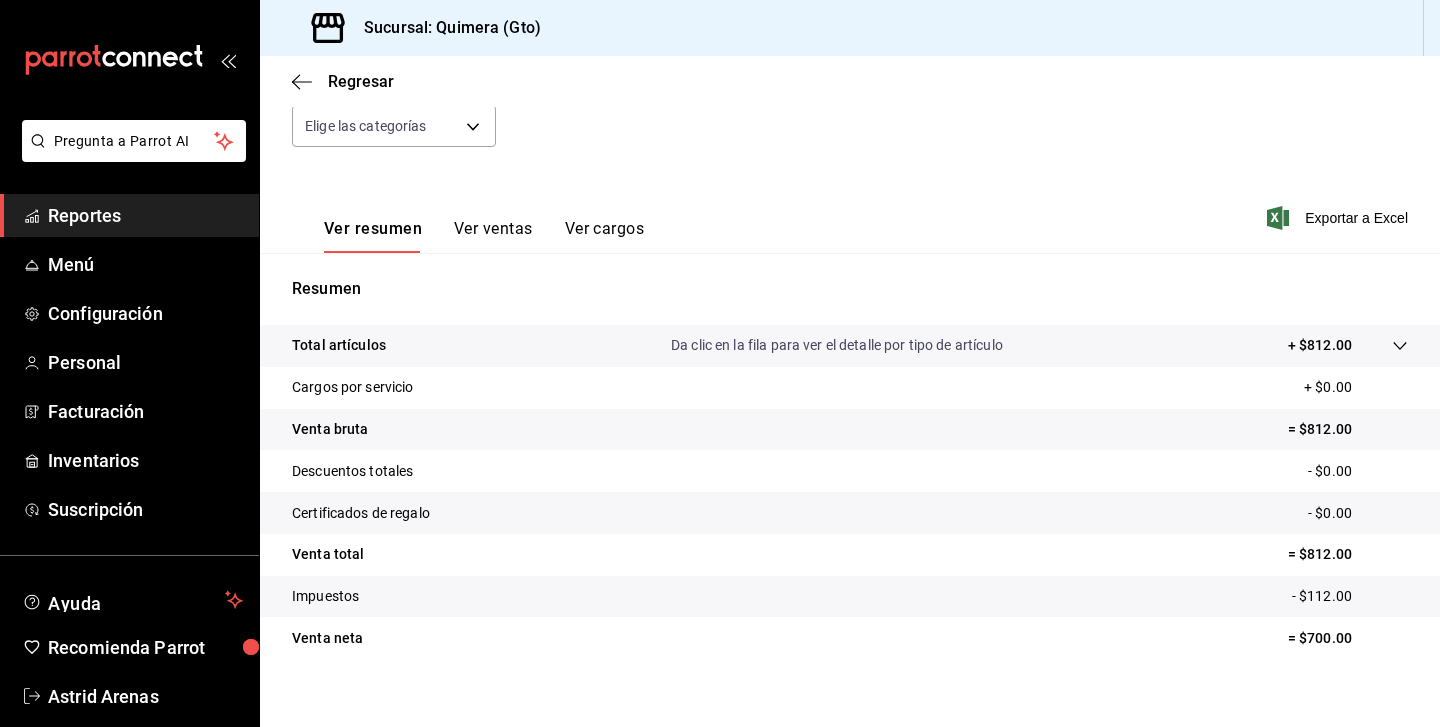 scroll, scrollTop: 231, scrollLeft: 0, axis: vertical 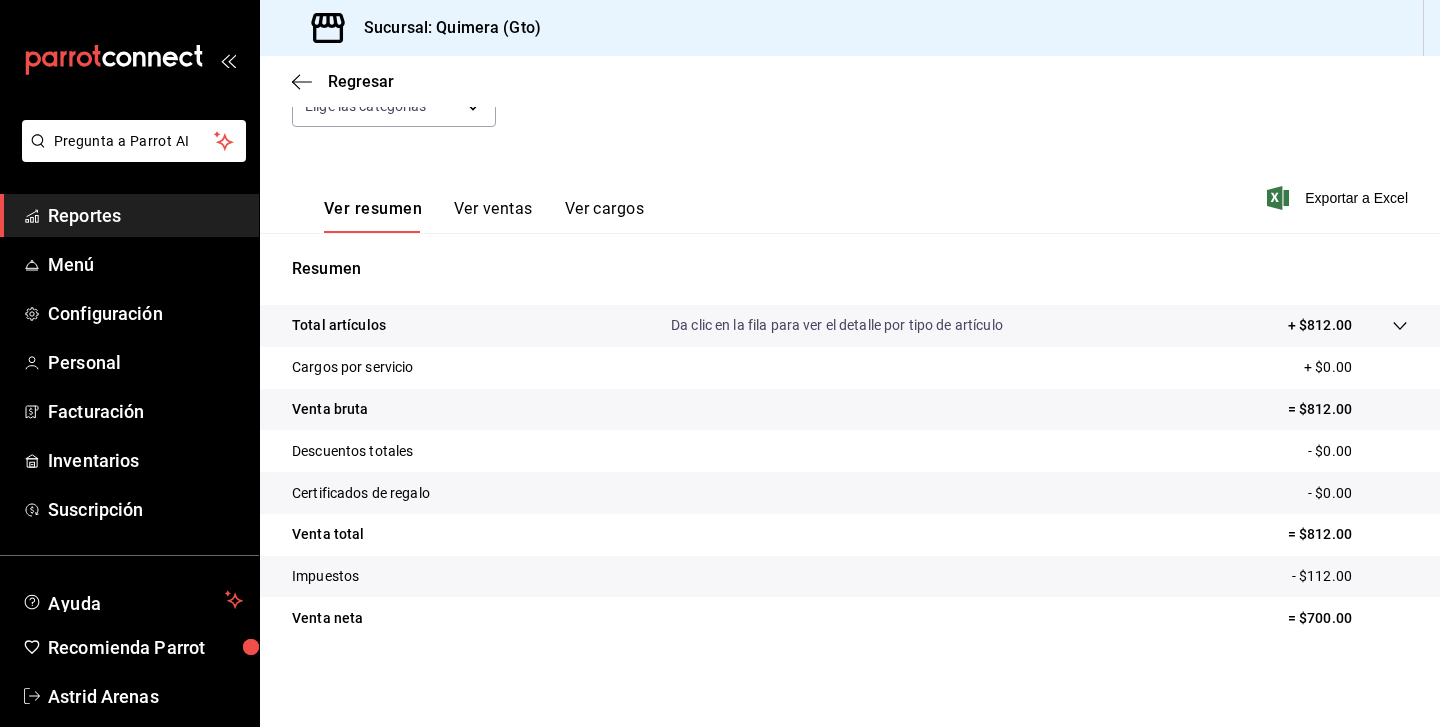 click on "Ver ventas" at bounding box center (493, 216) 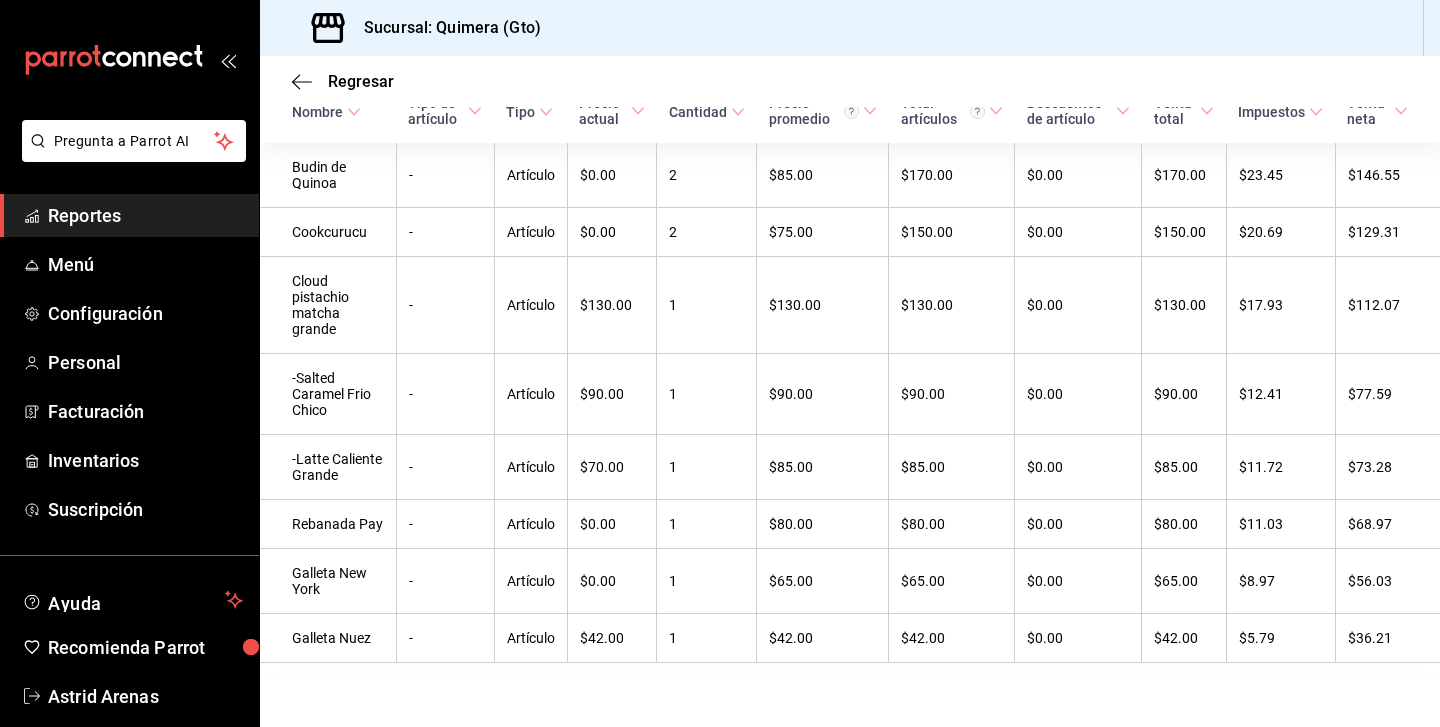 scroll, scrollTop: 0, scrollLeft: 0, axis: both 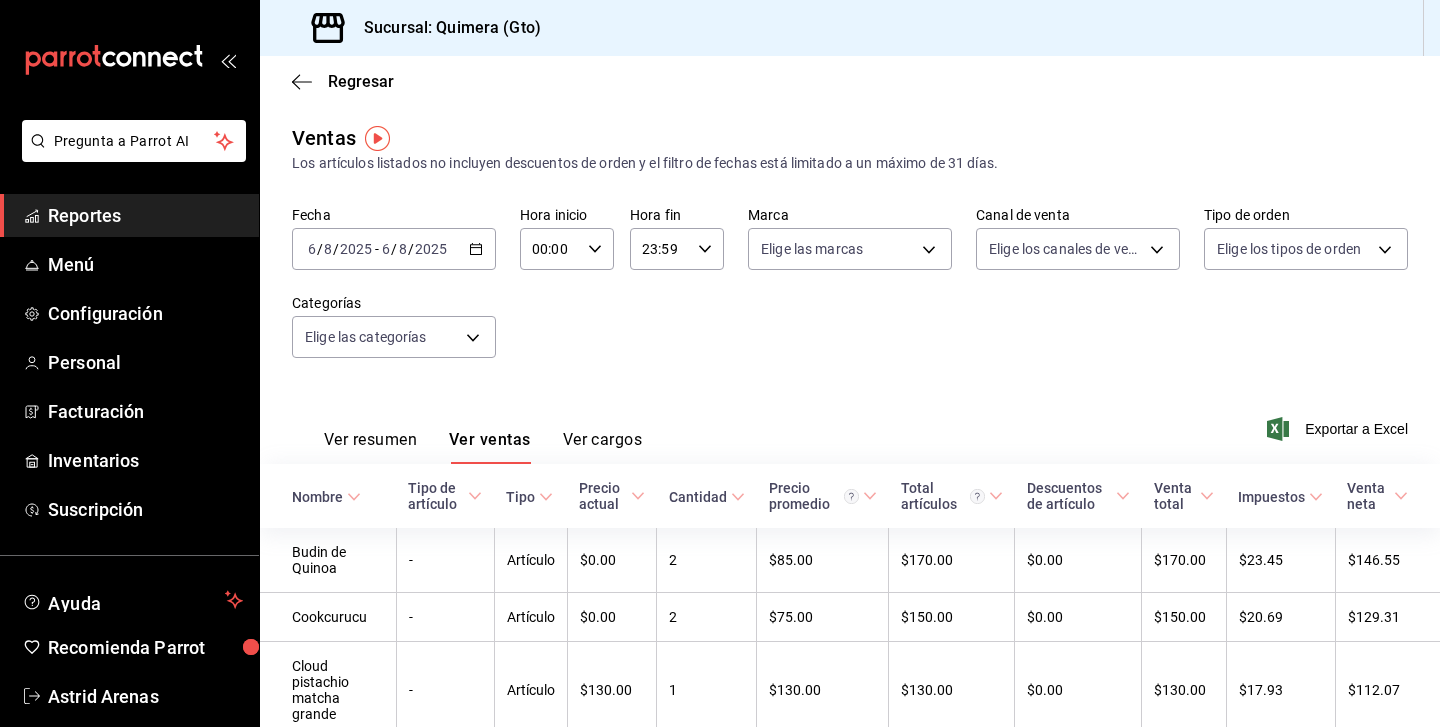 click on "Nombre" at bounding box center (328, 496) 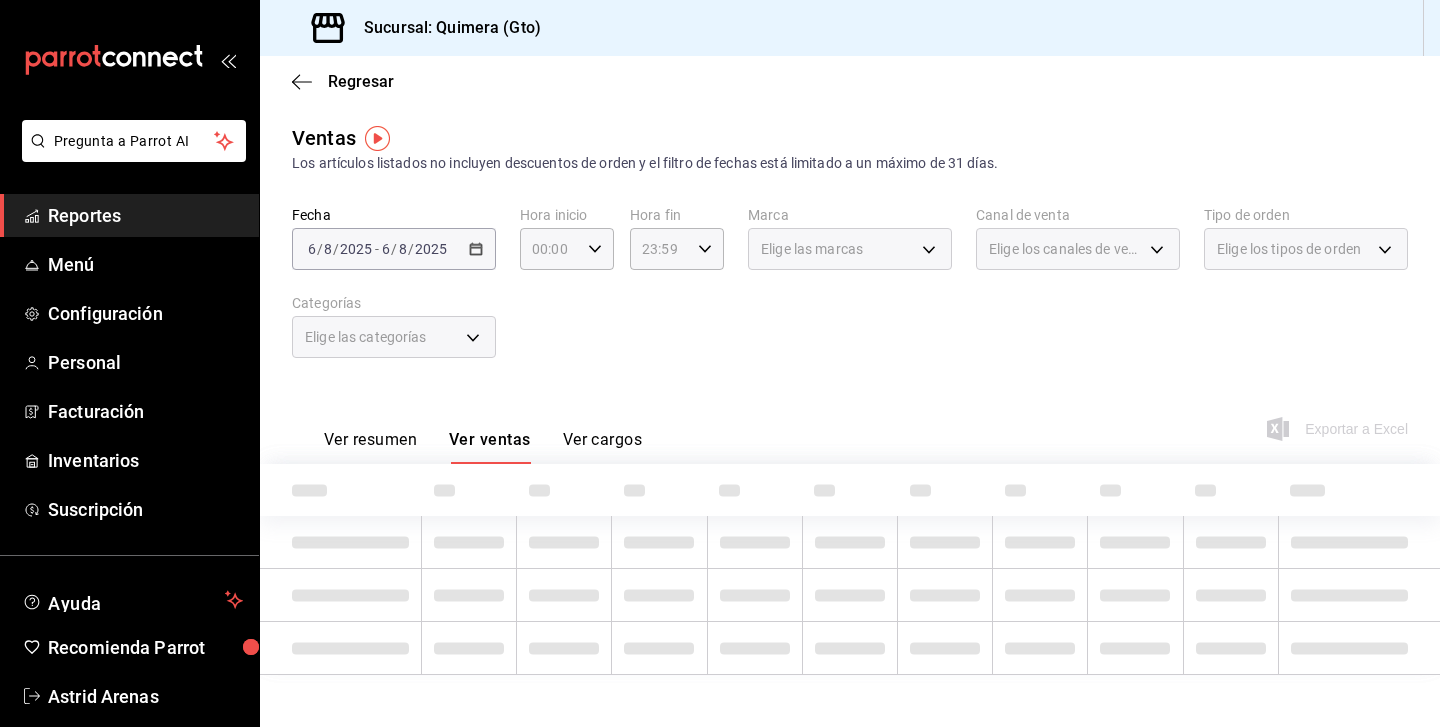 click on "Ver resumen" at bounding box center (370, 447) 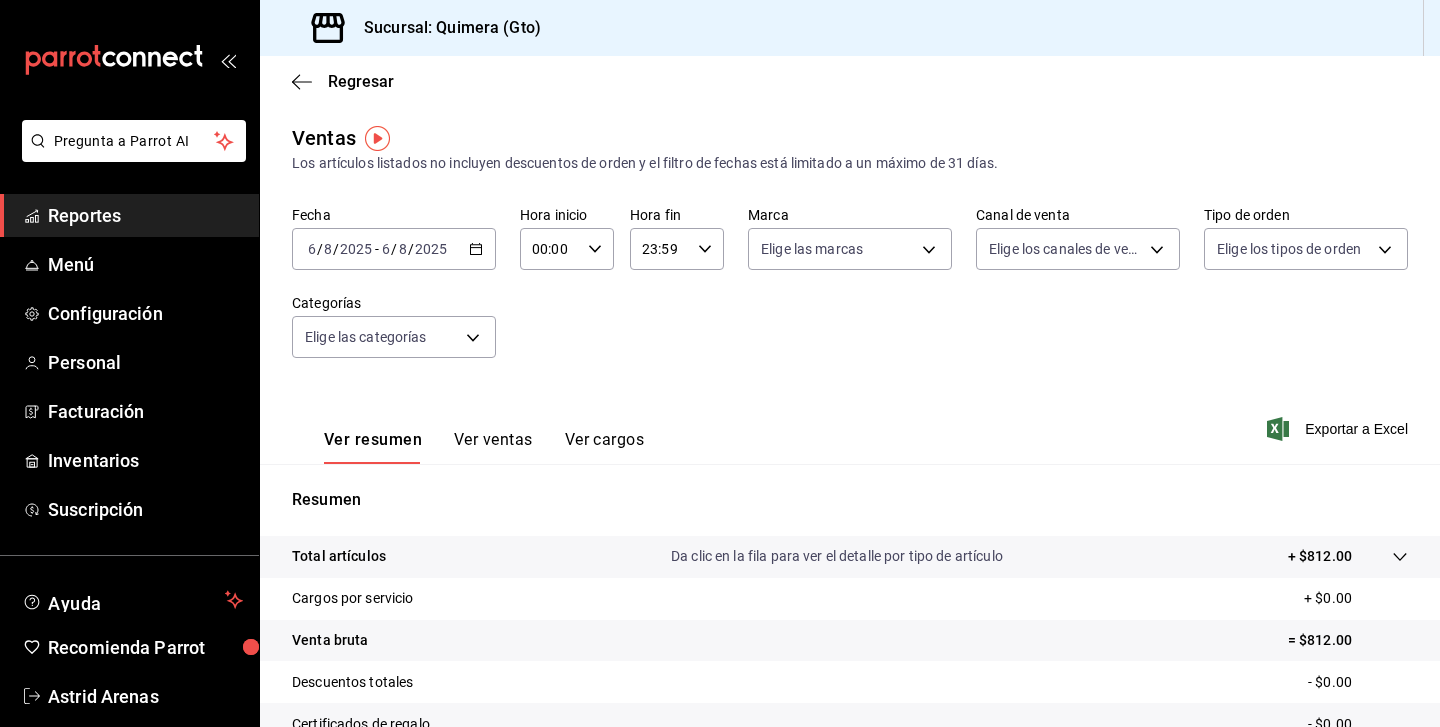 click on "2025-08-06 6 / 8 / 2025 - 2025-08-06 6 / 8 / 2025" at bounding box center (394, 249) 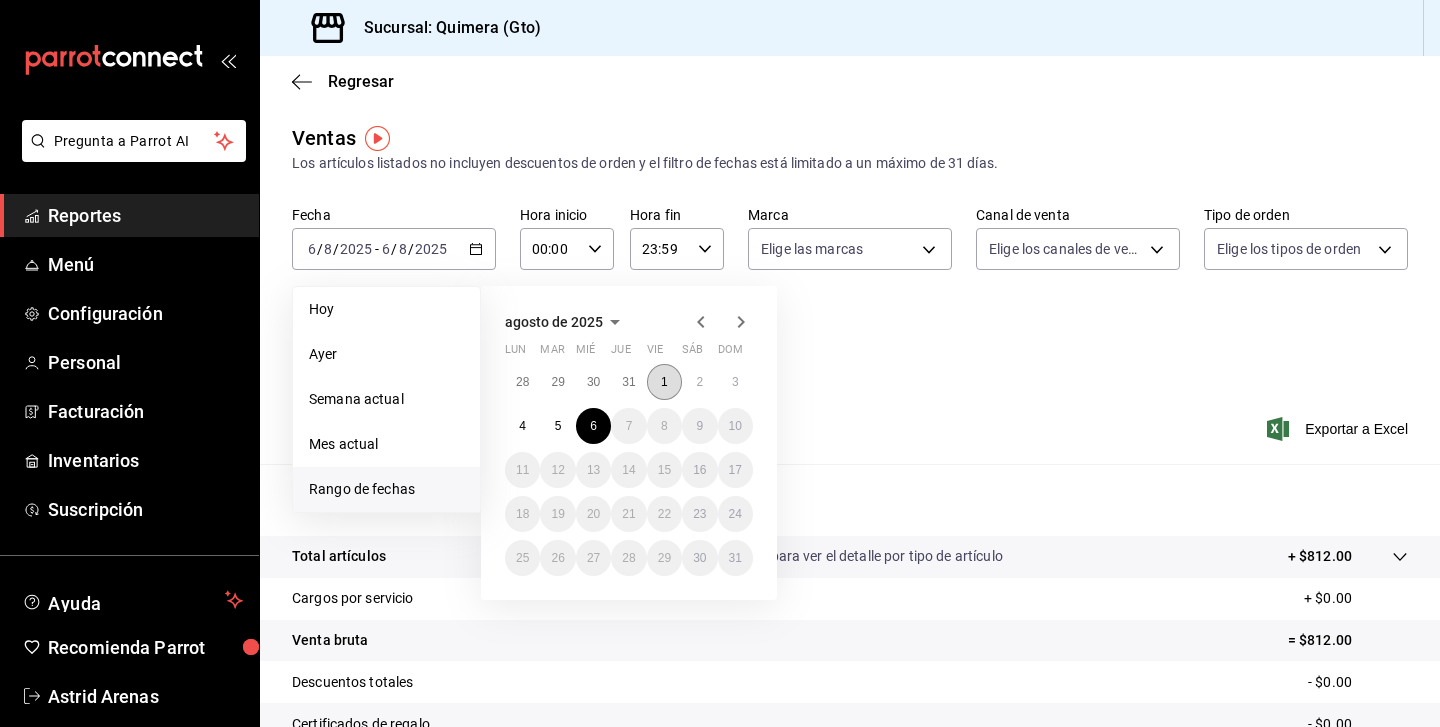 click on "1" at bounding box center (664, 382) 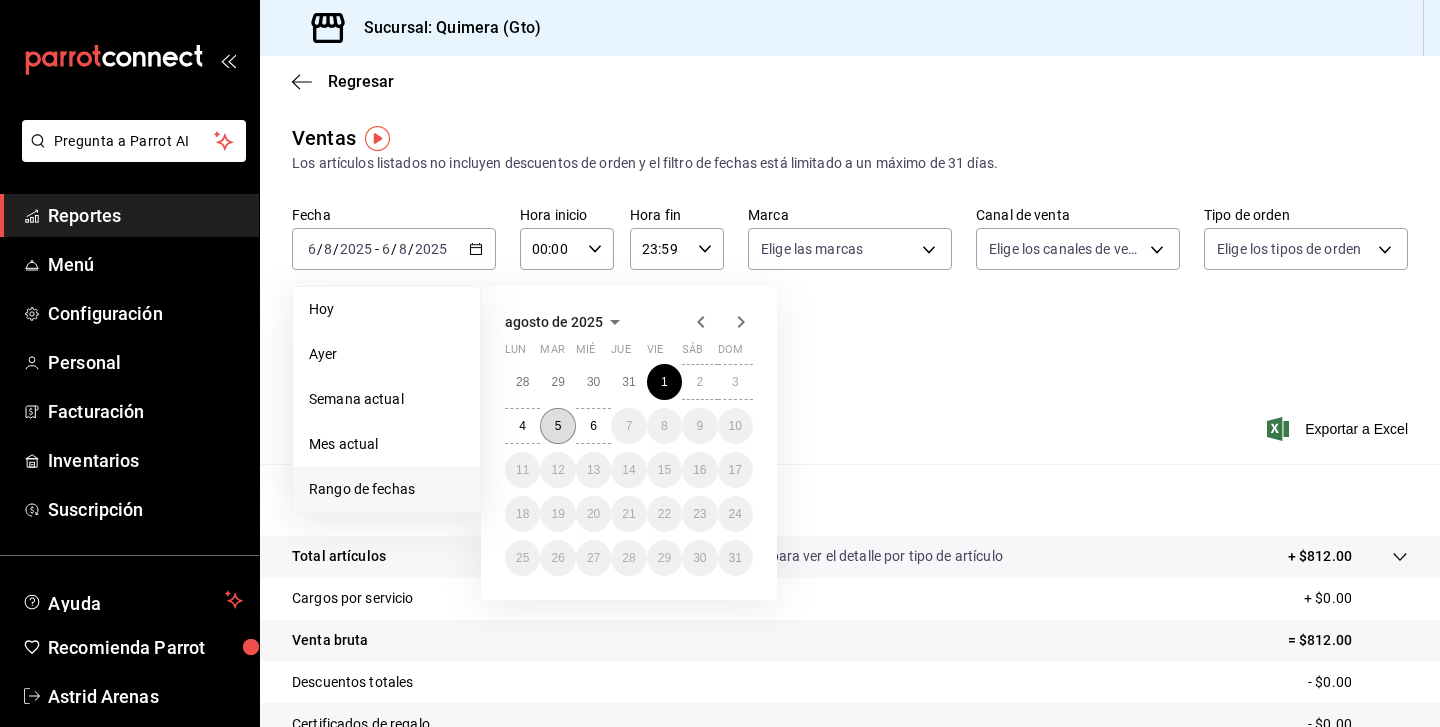 click on "5" at bounding box center [557, 426] 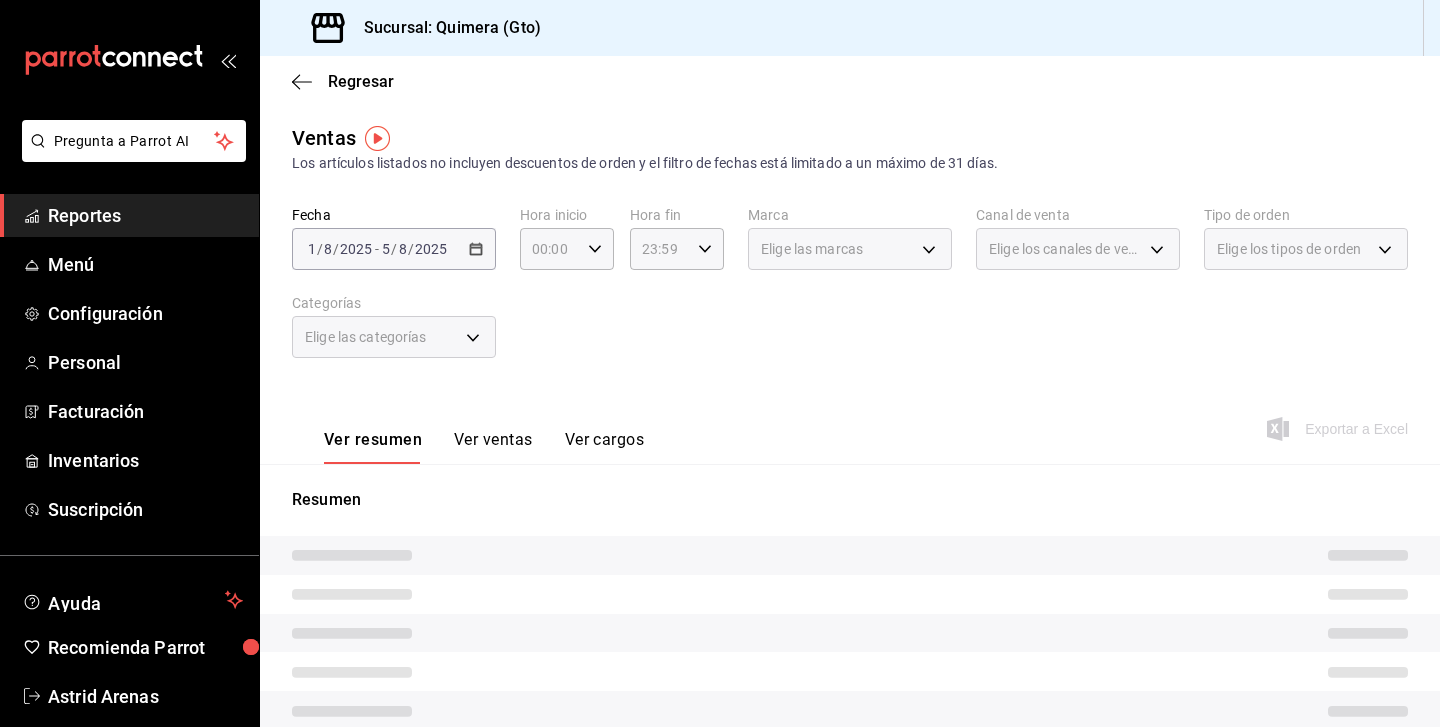 scroll, scrollTop: 231, scrollLeft: 0, axis: vertical 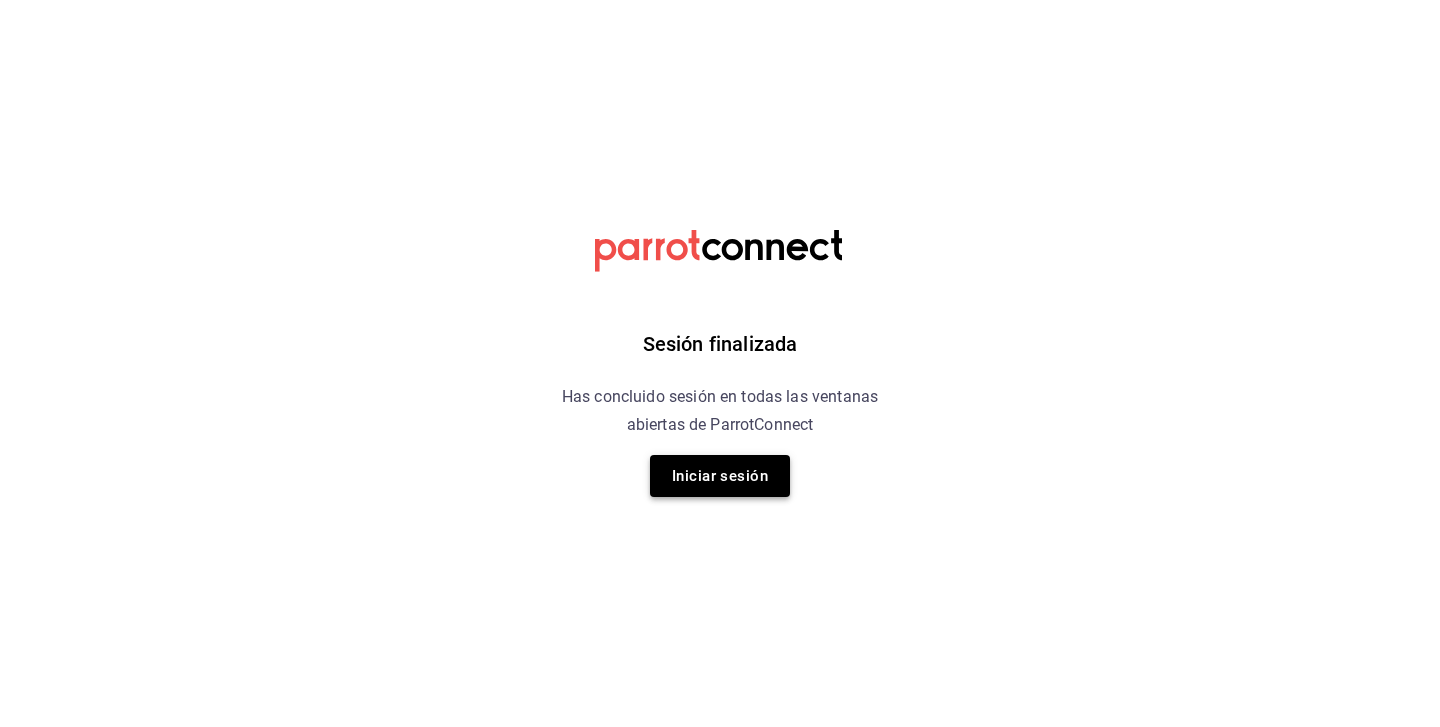 click on "Iniciar sesión" at bounding box center (720, 476) 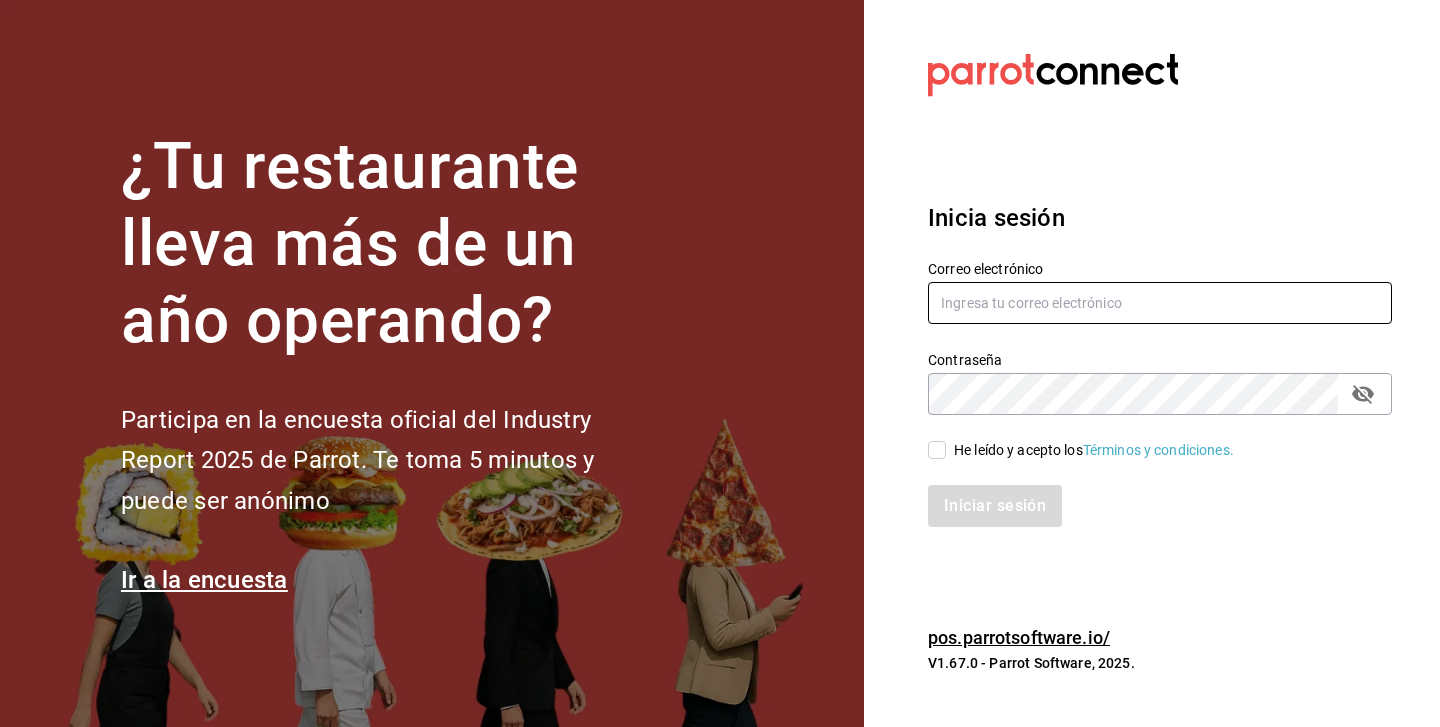 type on "[EMAIL]@[DOMAIN].com" 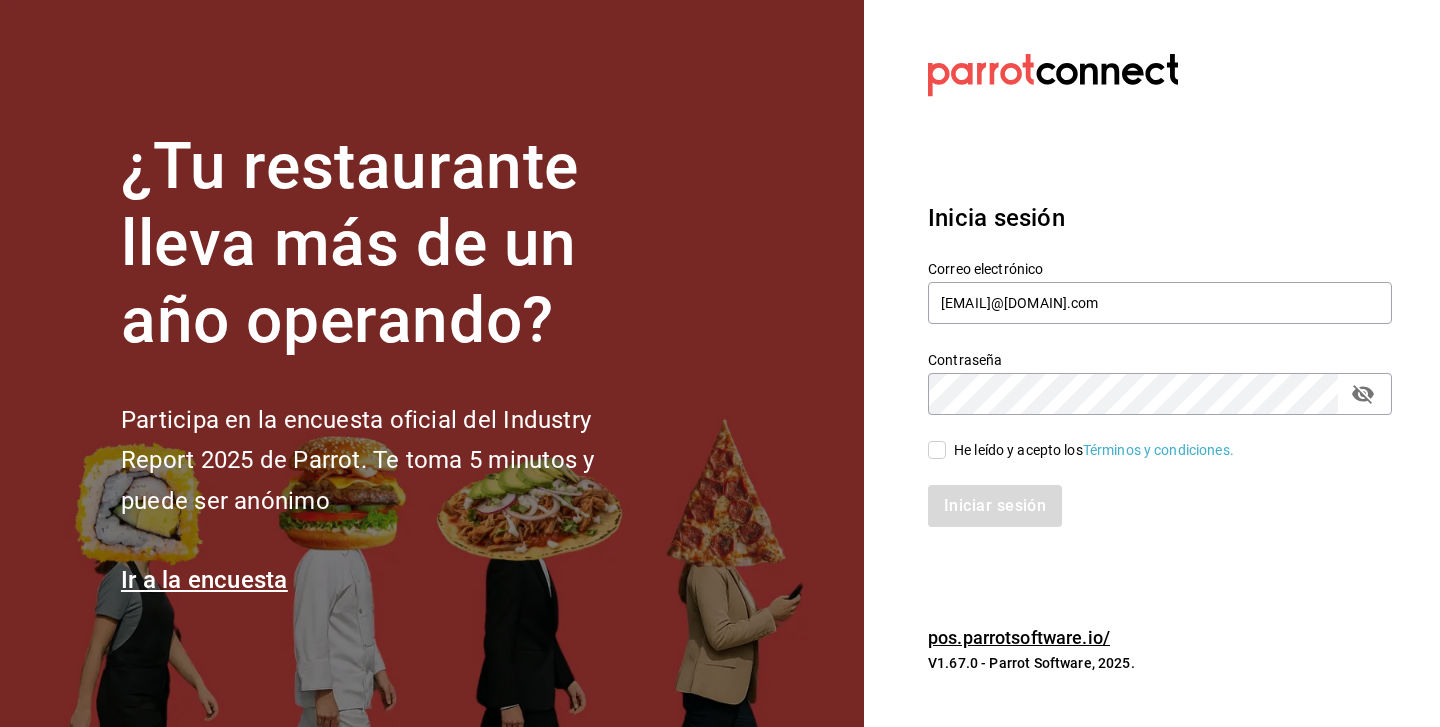click on "He leído y acepto los  Términos y condiciones." at bounding box center (1090, 450) 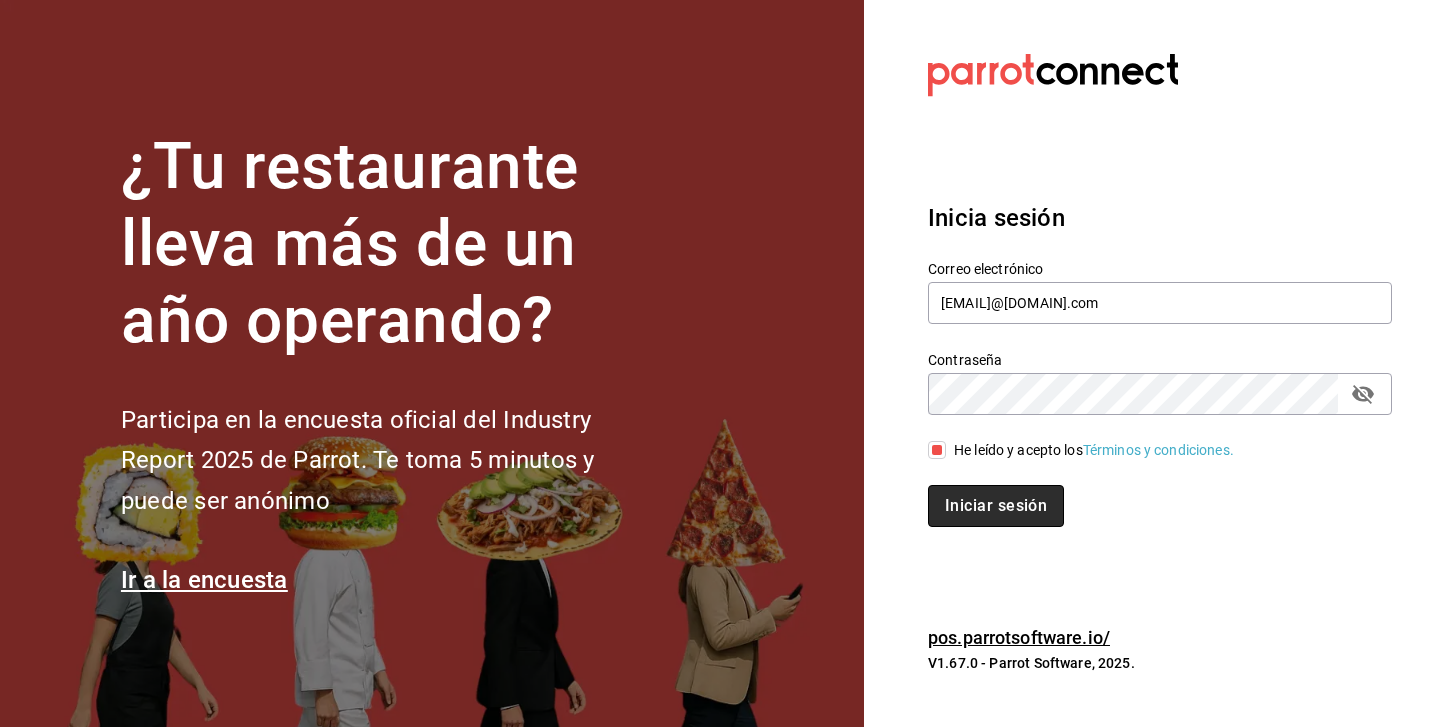 click on "Iniciar sesión" at bounding box center [996, 506] 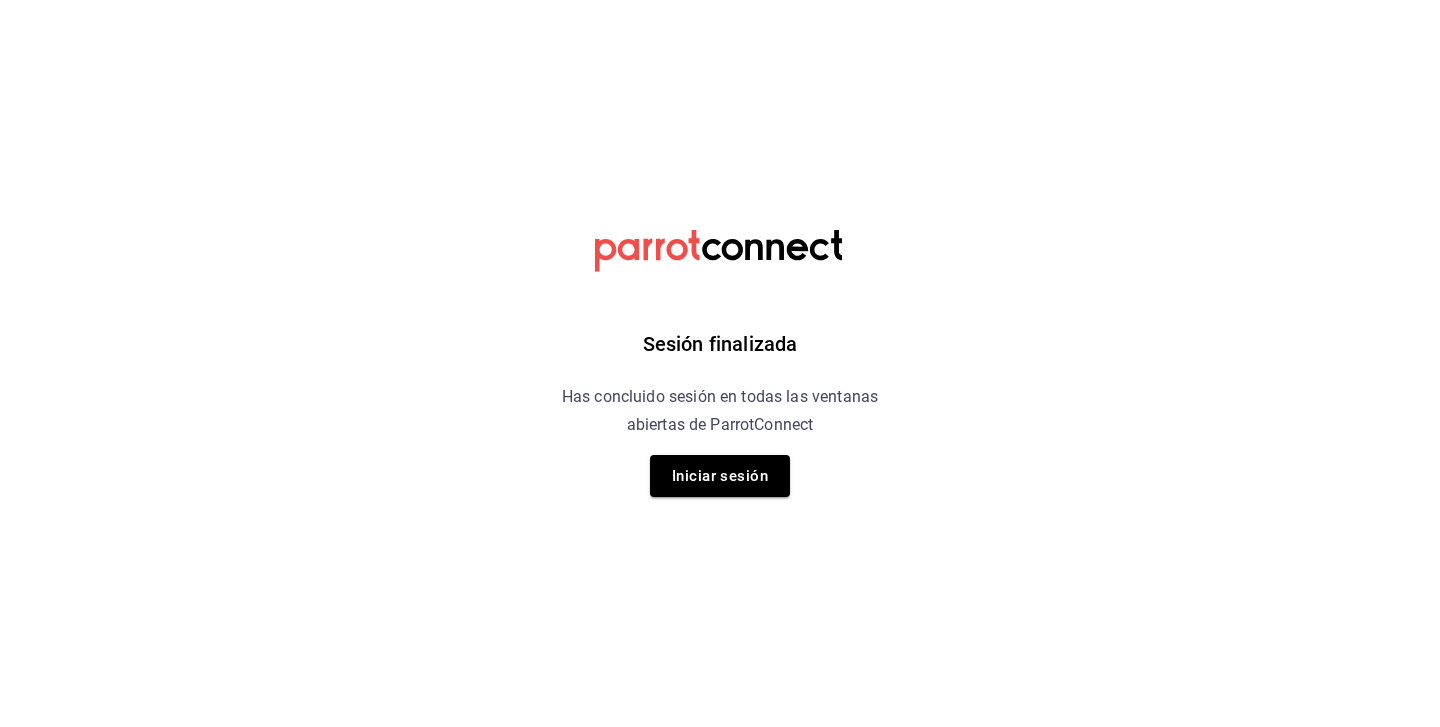 scroll, scrollTop: 0, scrollLeft: 0, axis: both 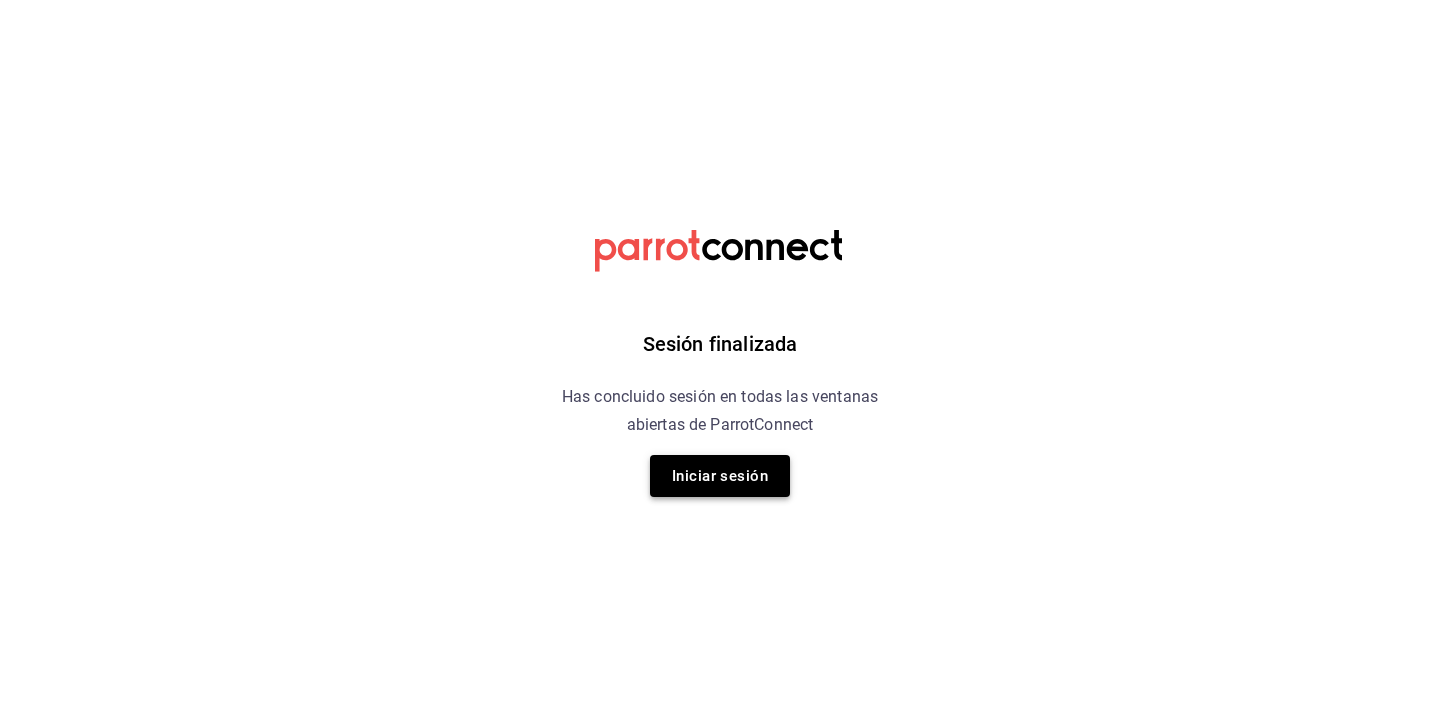 click on "Iniciar sesión" at bounding box center [720, 476] 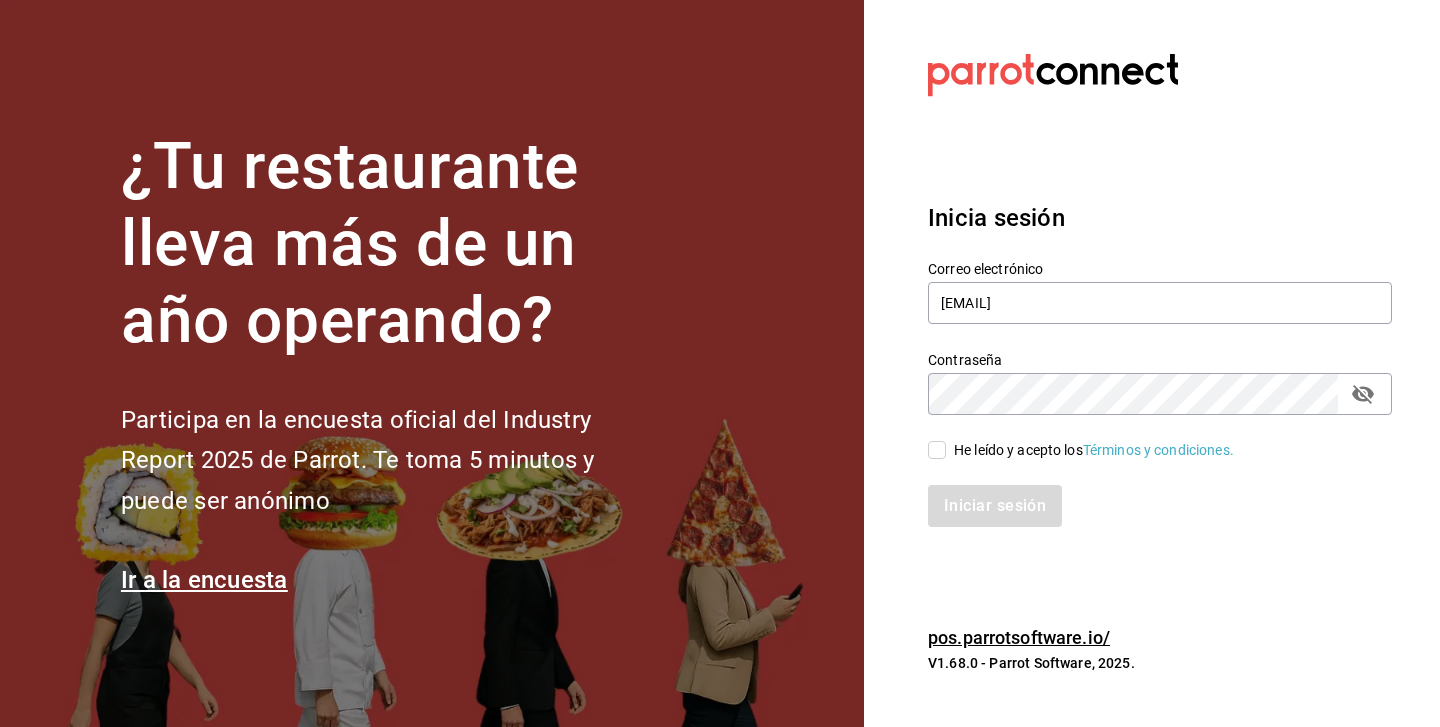 click on "Iniciar sesión" at bounding box center [1148, 494] 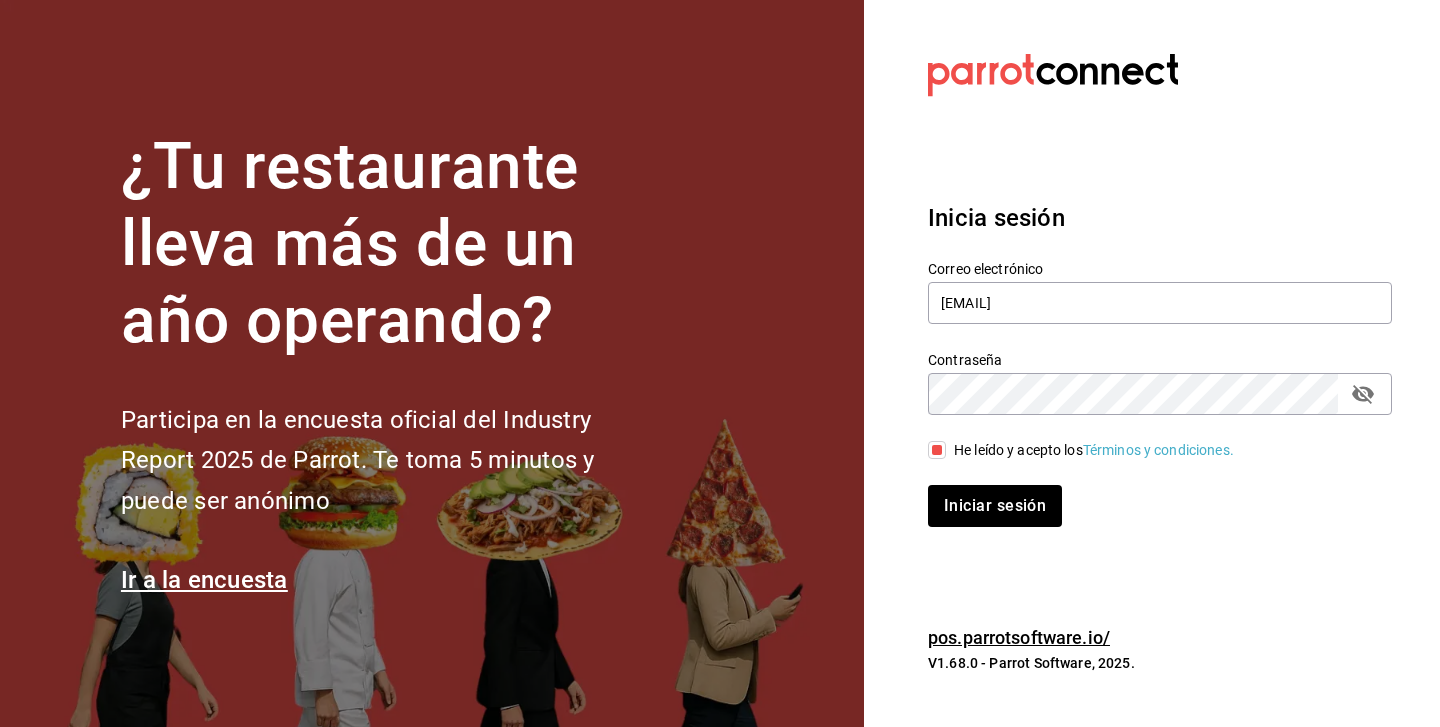 click on "Inicia sesión Correo electrónico marketing@quimerapl.com Contraseña Contraseña He leído y acepto los  Términos y condiciones. Iniciar sesión" at bounding box center [1160, 363] 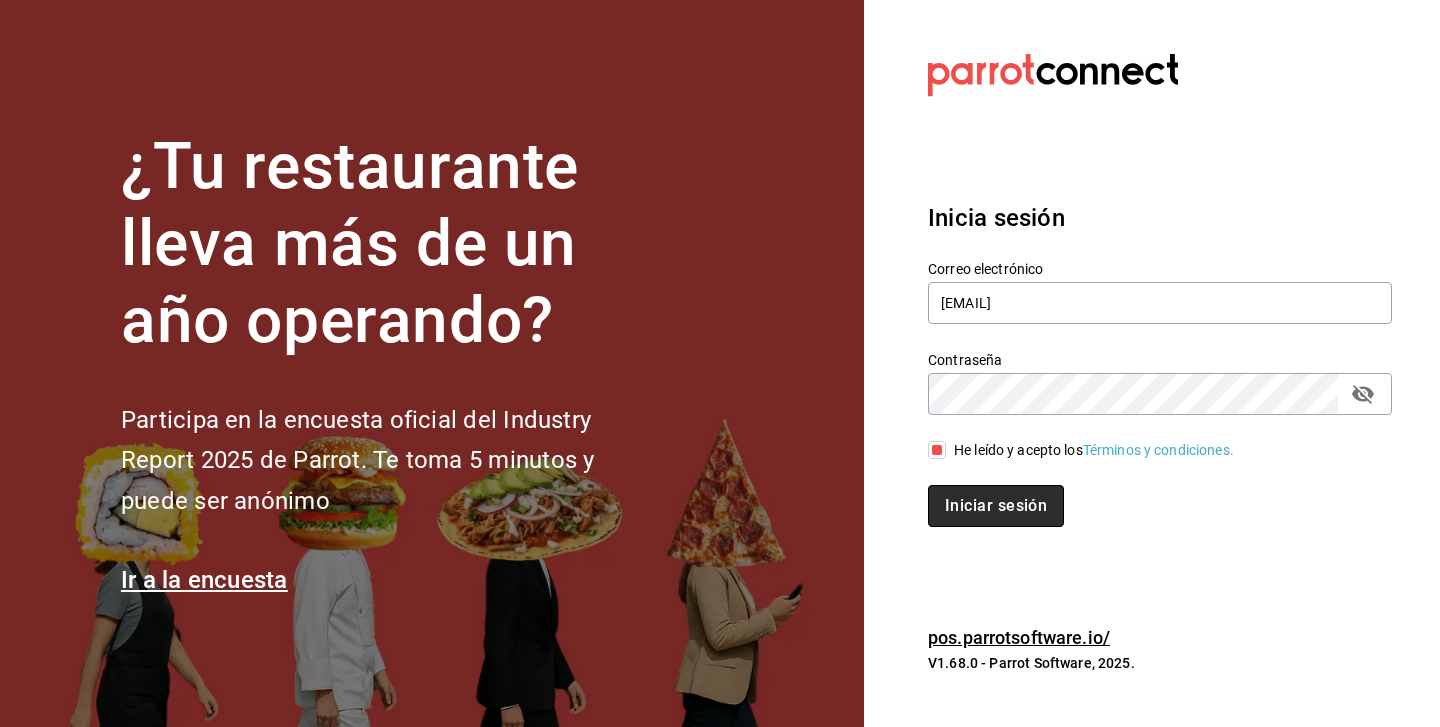 click on "Iniciar sesión" at bounding box center (996, 506) 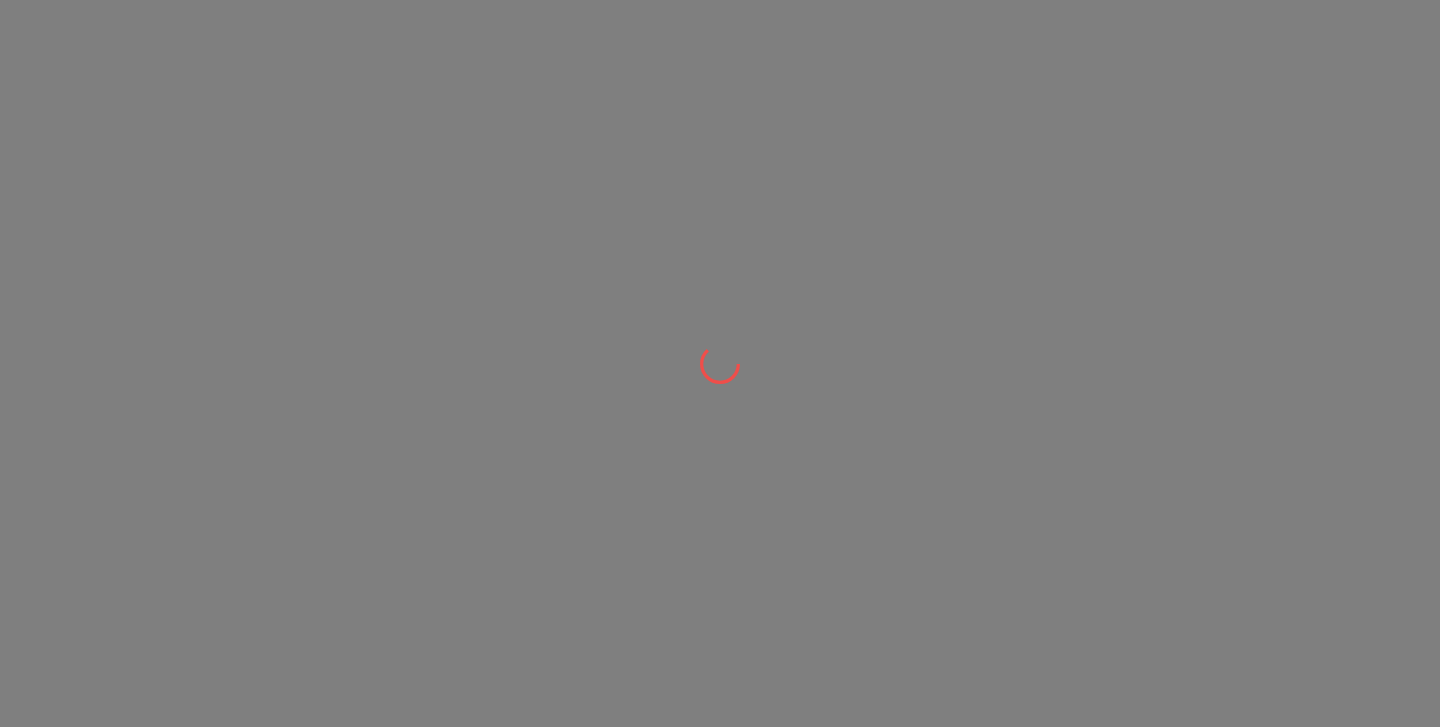 scroll, scrollTop: 0, scrollLeft: 0, axis: both 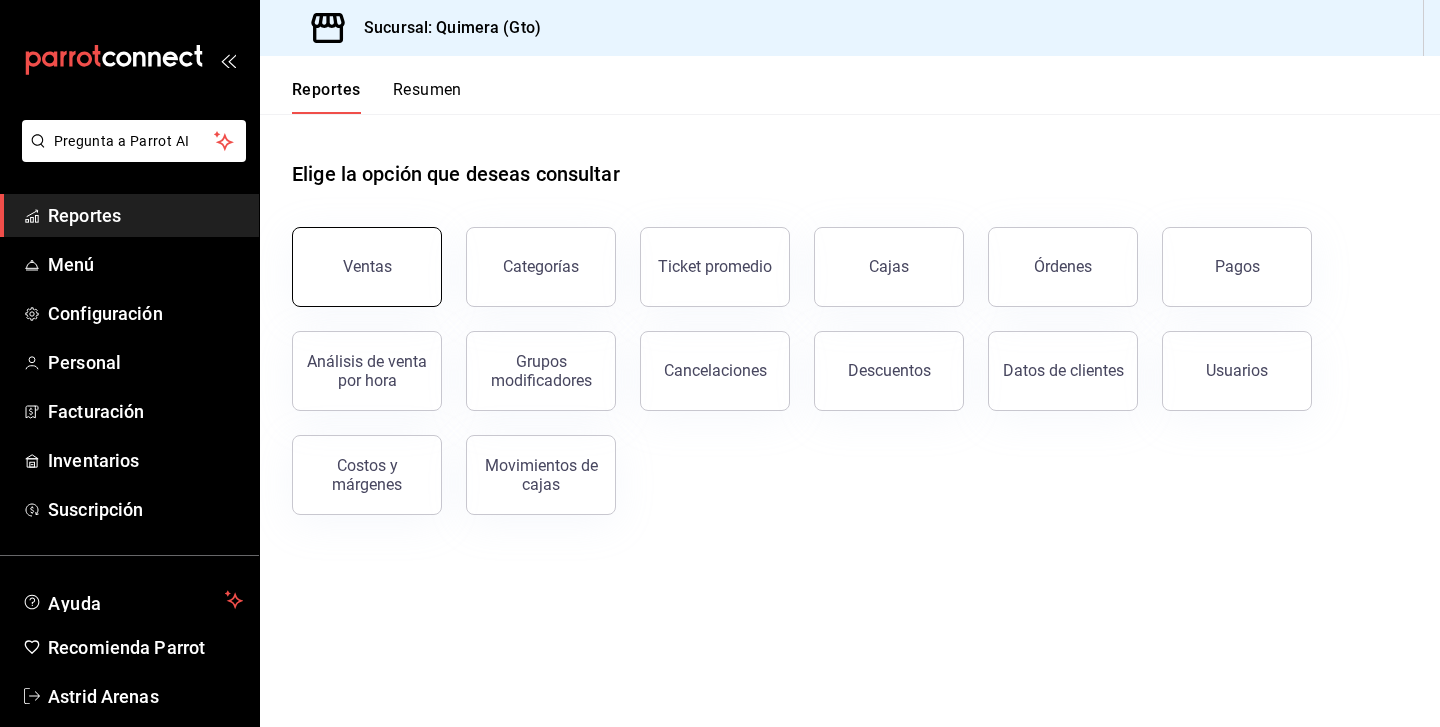 click on "Ventas" at bounding box center (367, 267) 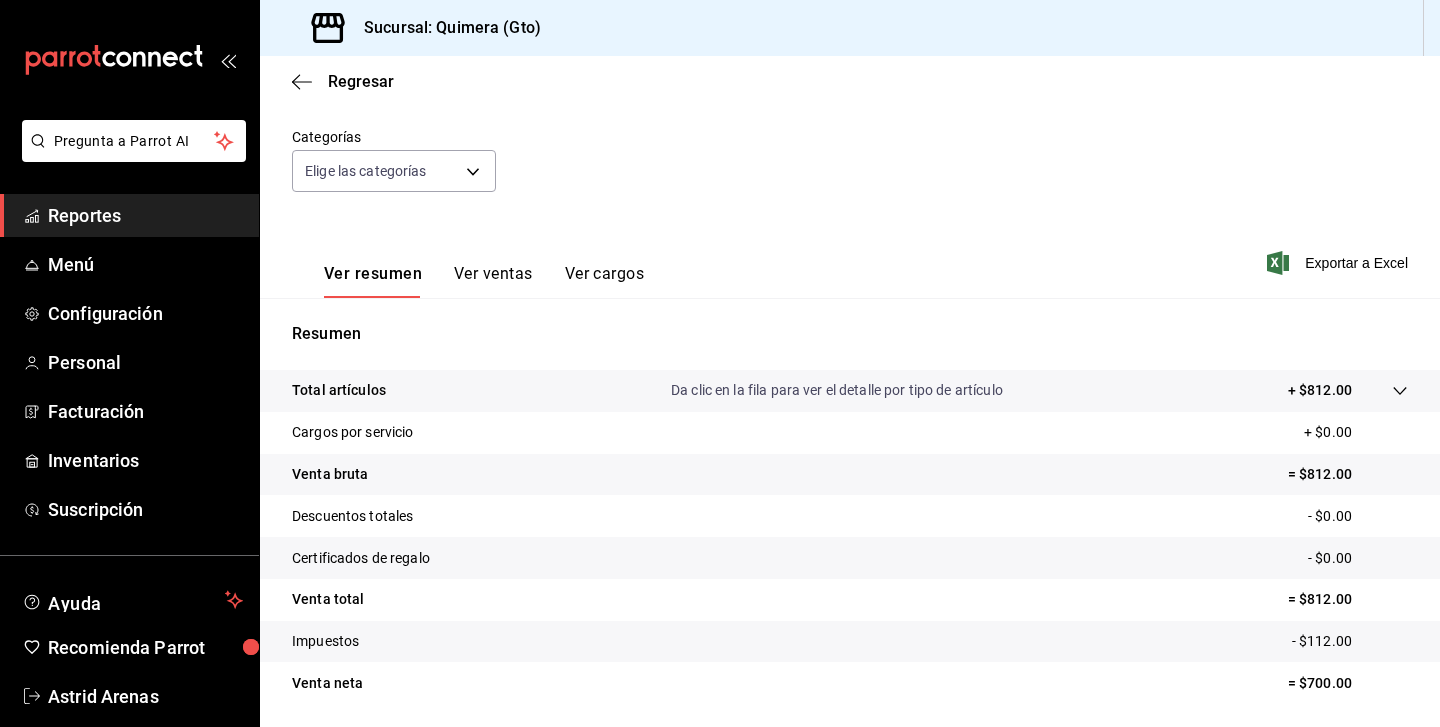click on "Ver ventas" at bounding box center [493, 281] 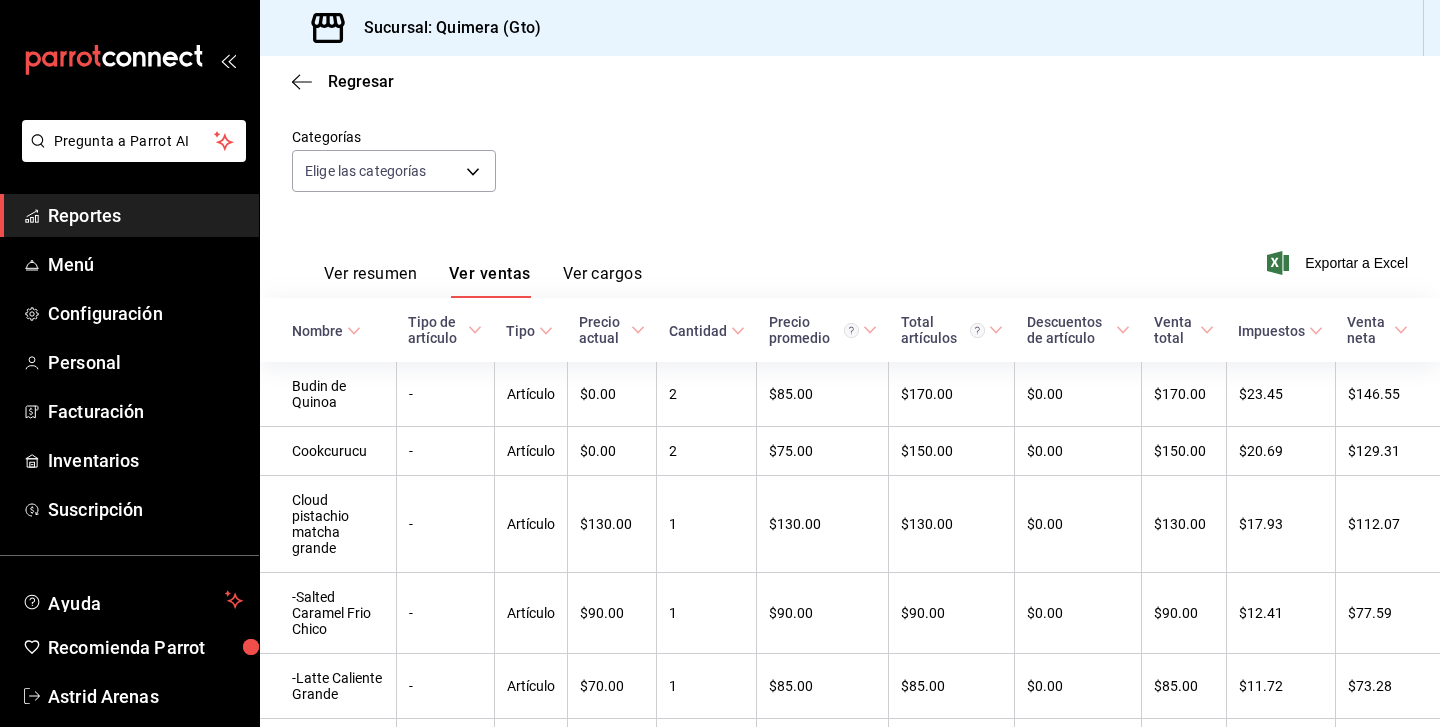 scroll, scrollTop: 385, scrollLeft: 0, axis: vertical 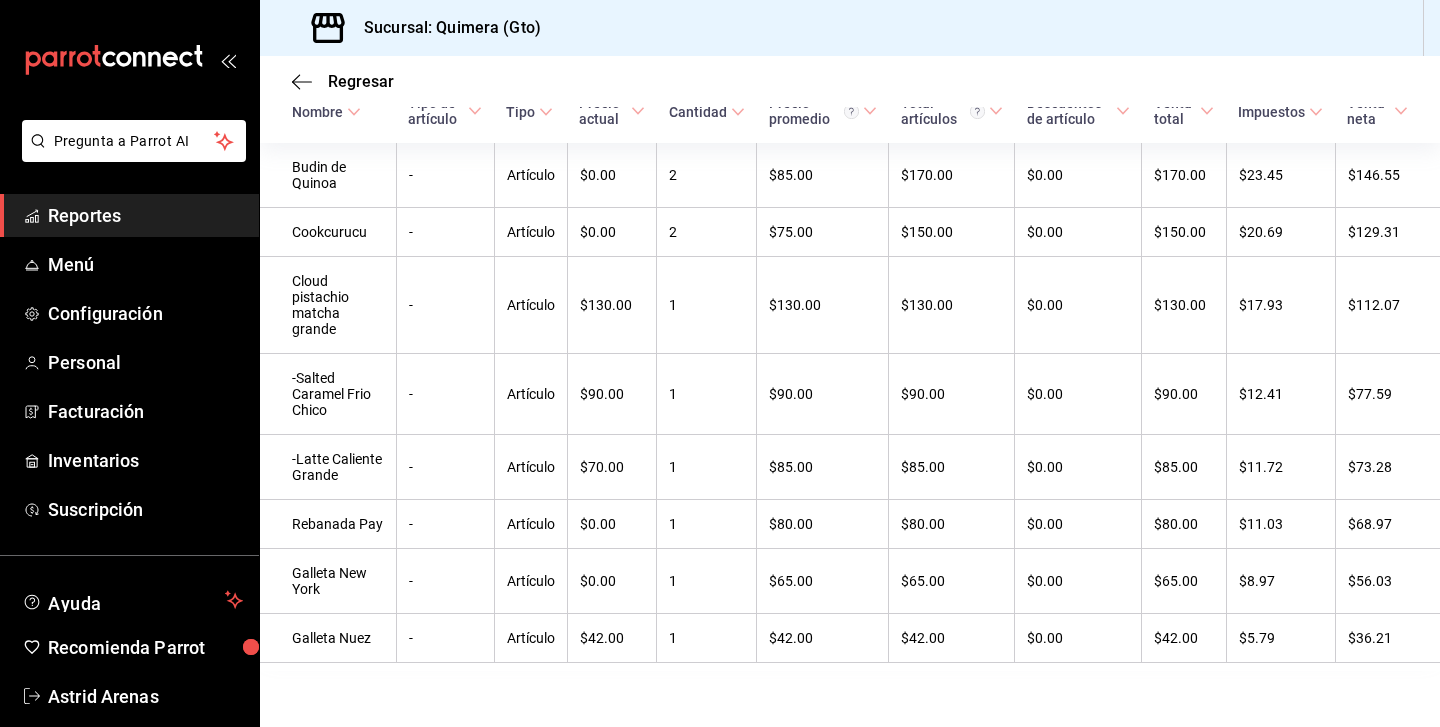click at bounding box center [129, 60] 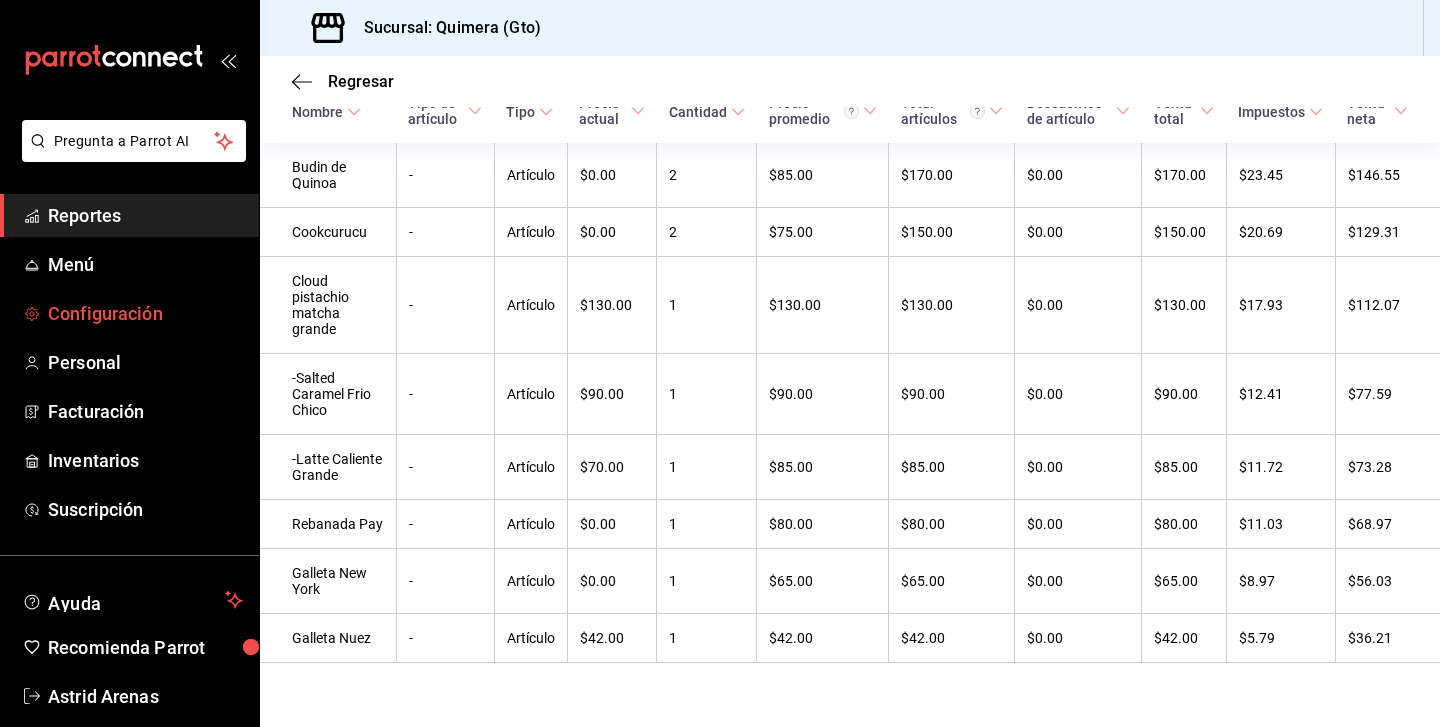 click on "Configuración" at bounding box center (145, 313) 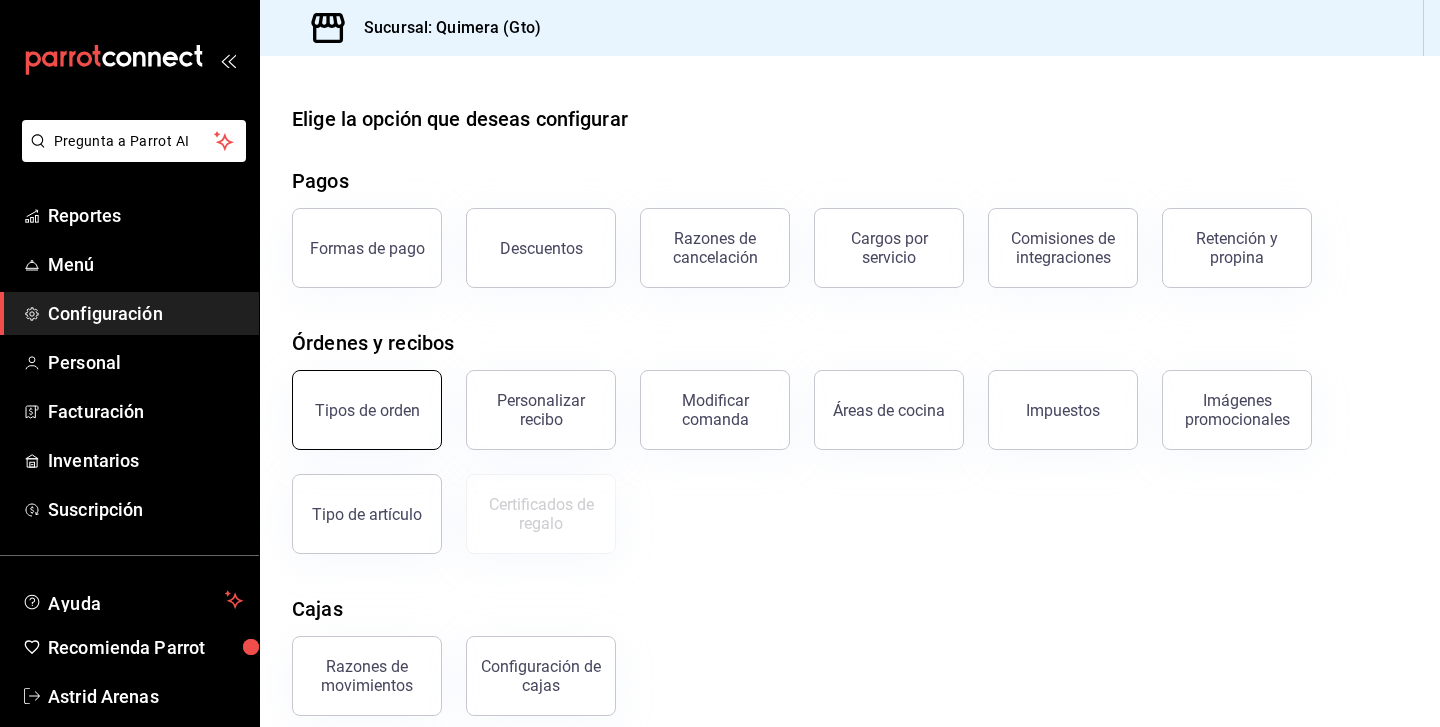 scroll, scrollTop: 183, scrollLeft: 0, axis: vertical 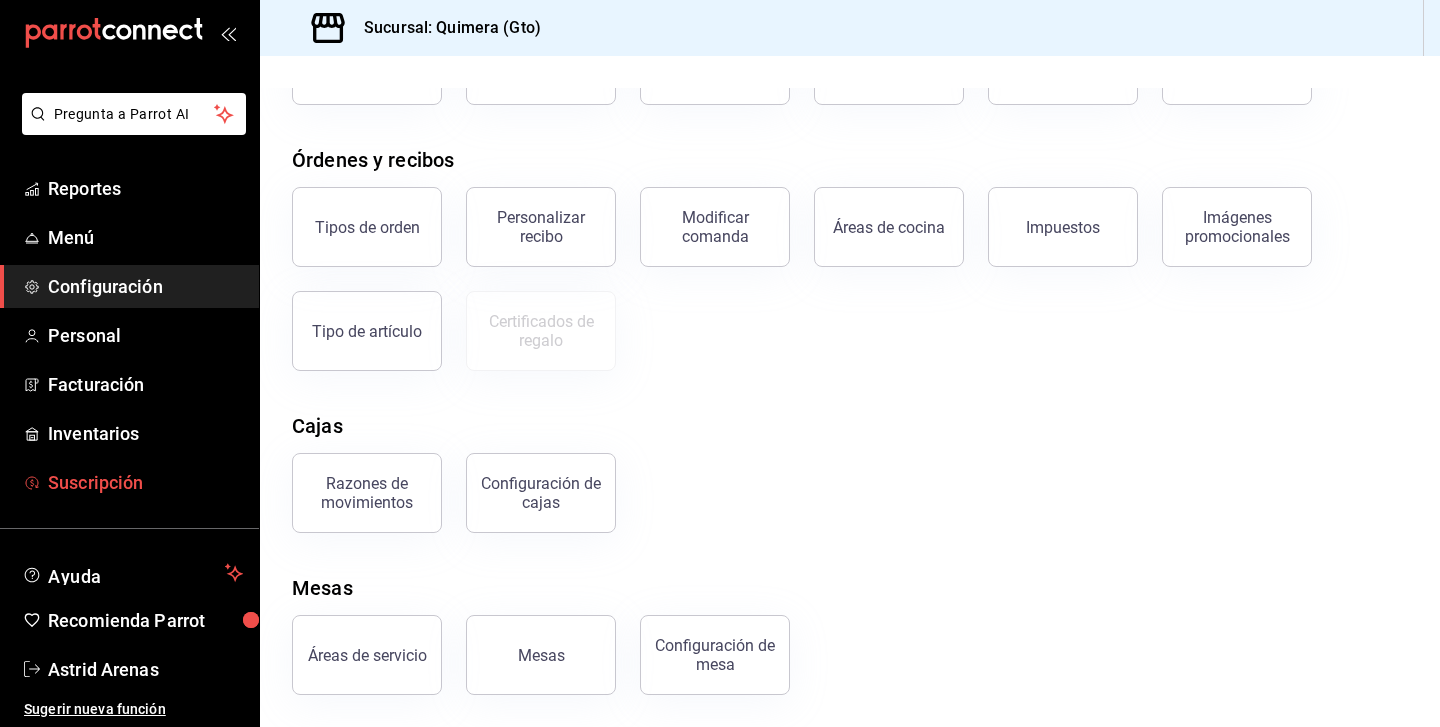 click on "Suscripción" at bounding box center [145, 482] 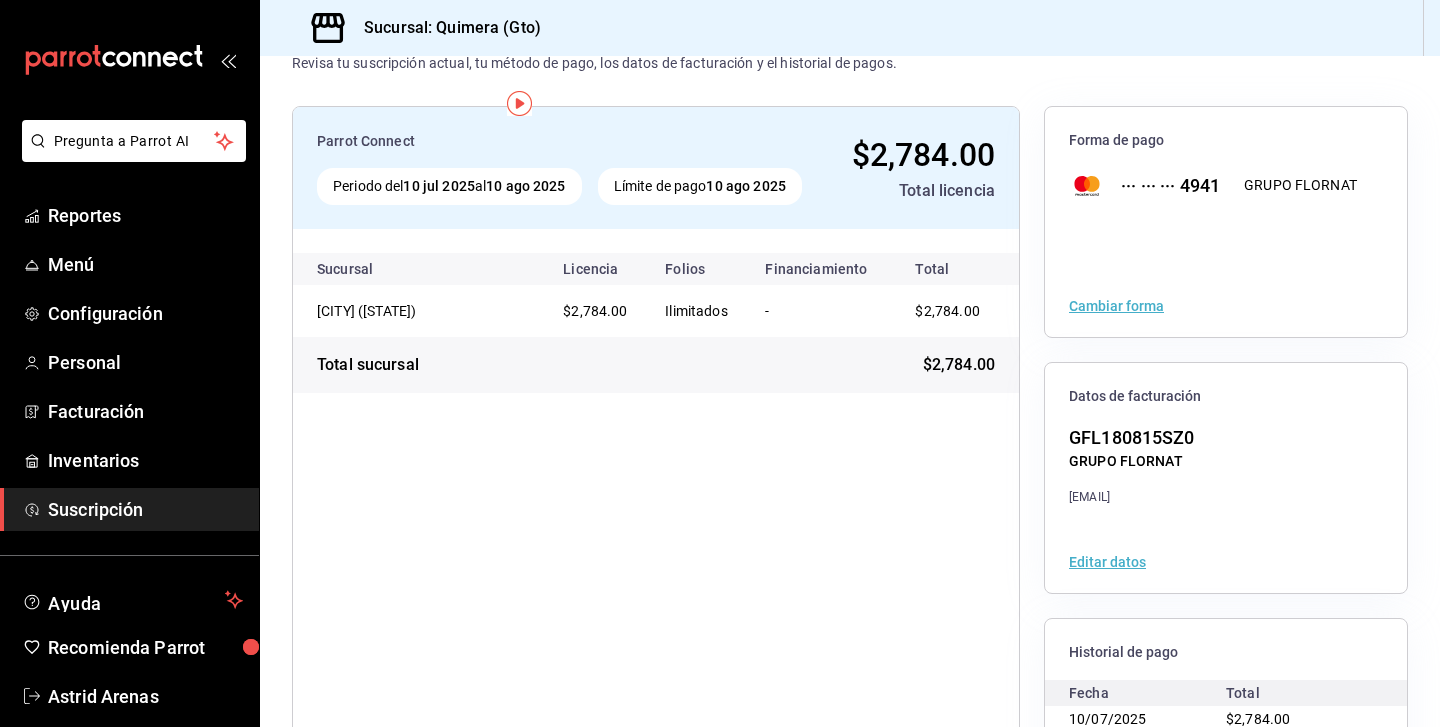 scroll, scrollTop: 0, scrollLeft: 0, axis: both 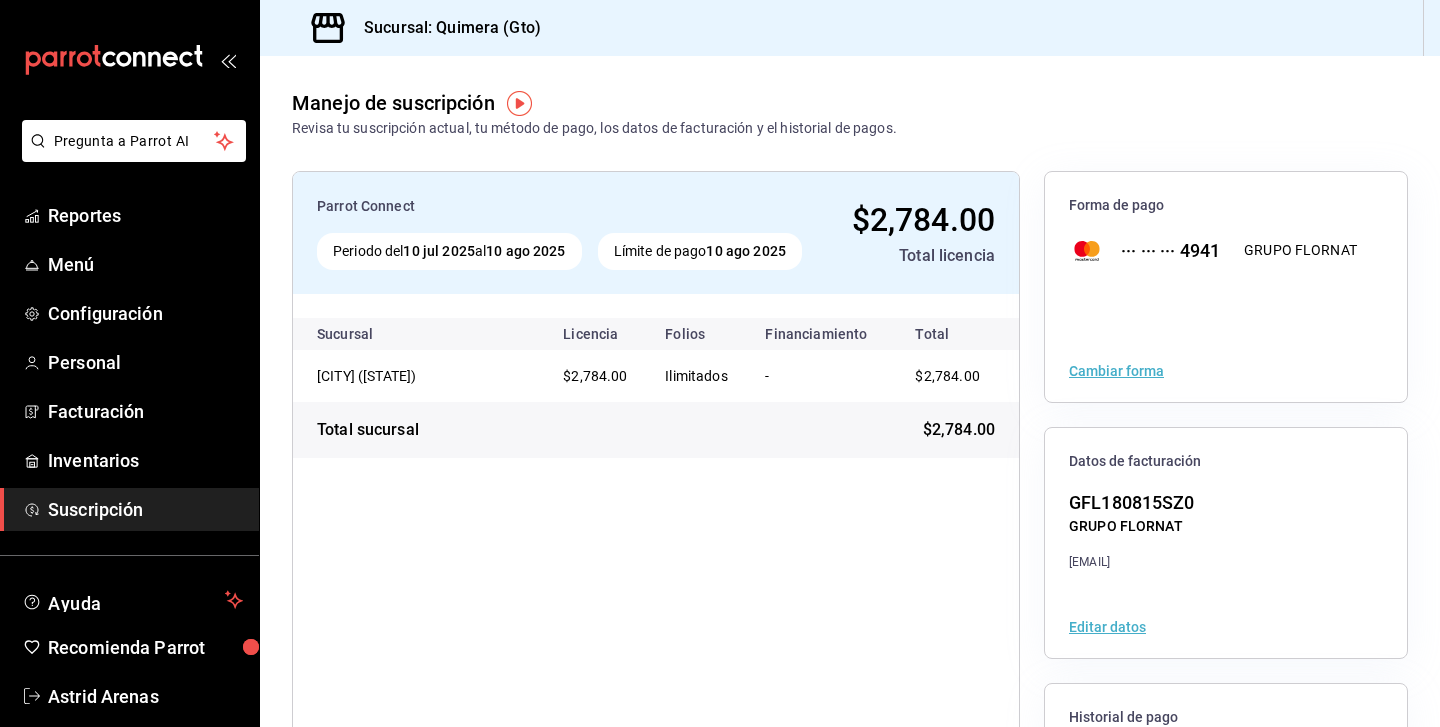 click on "Cambiar forma" at bounding box center (1116, 371) 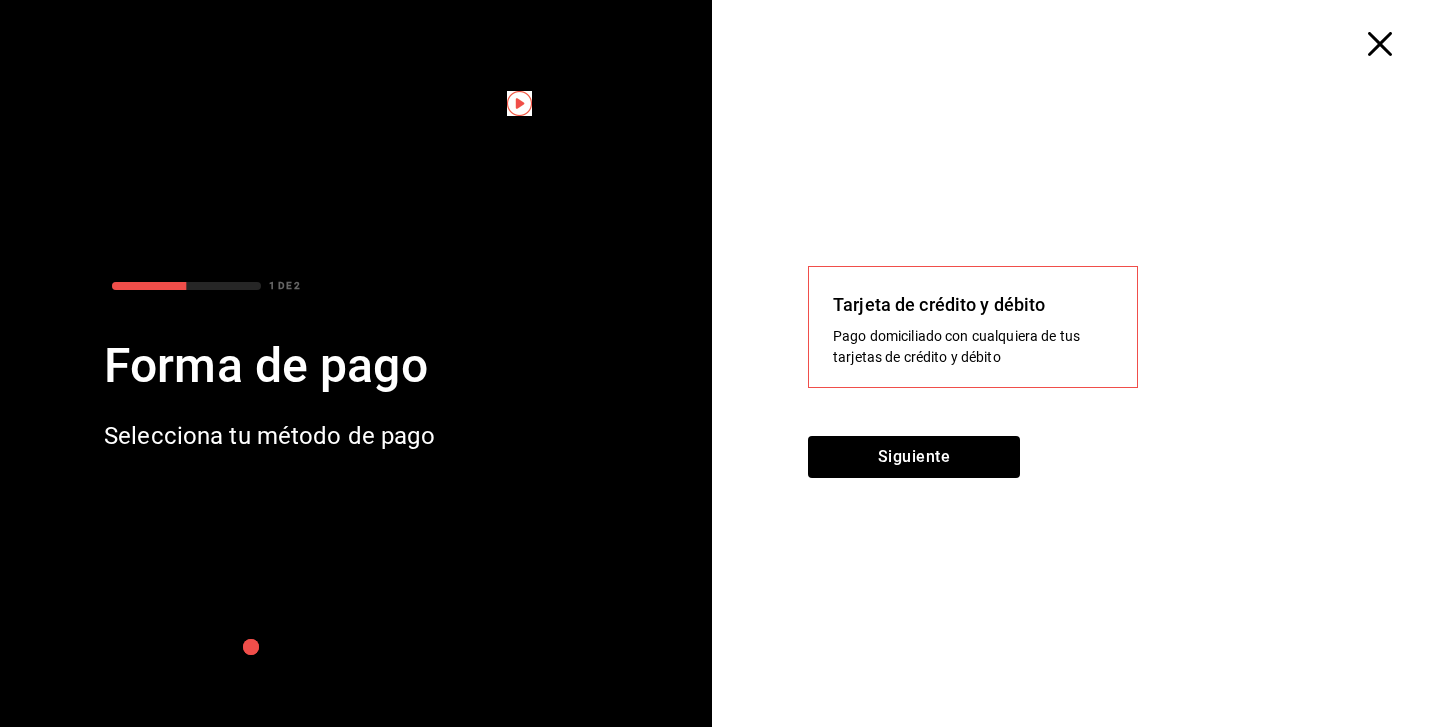 click on "Siguiente" at bounding box center [1084, 469] 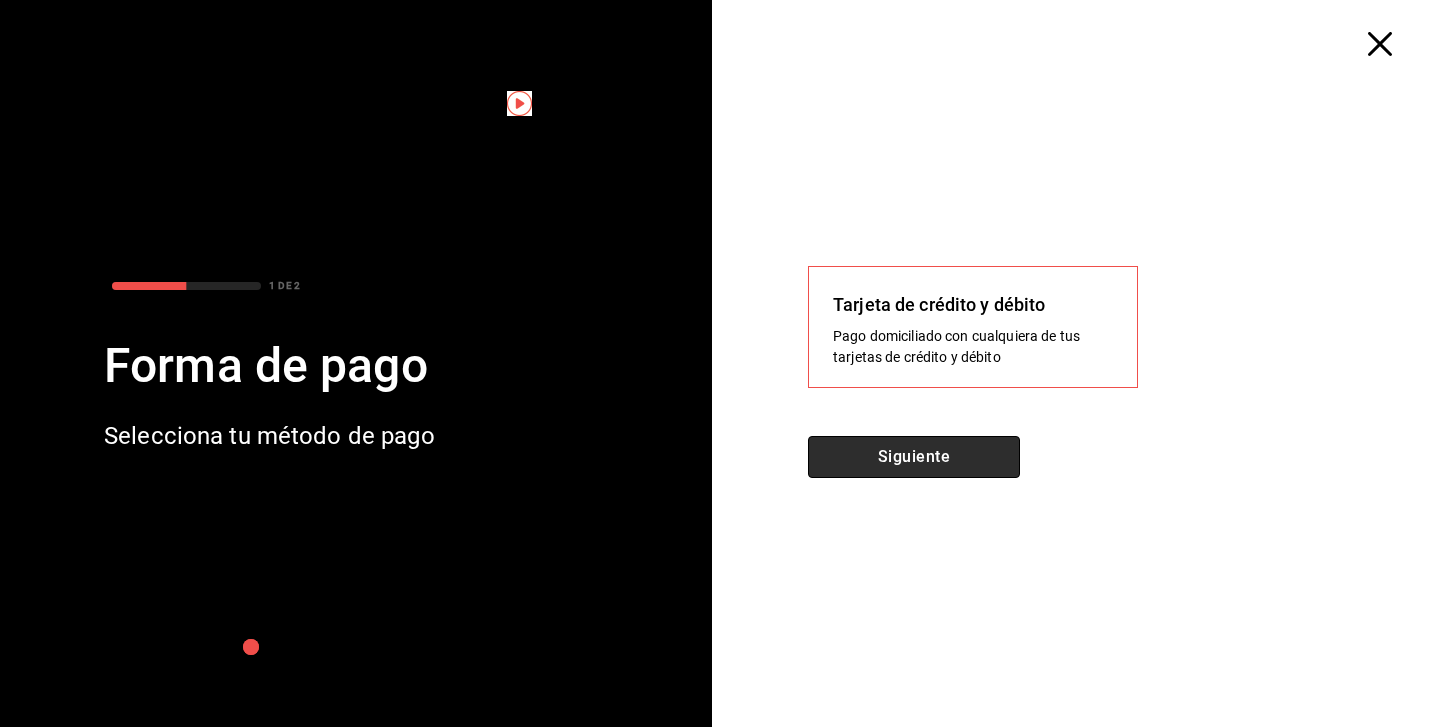 click on "Siguiente" at bounding box center (914, 457) 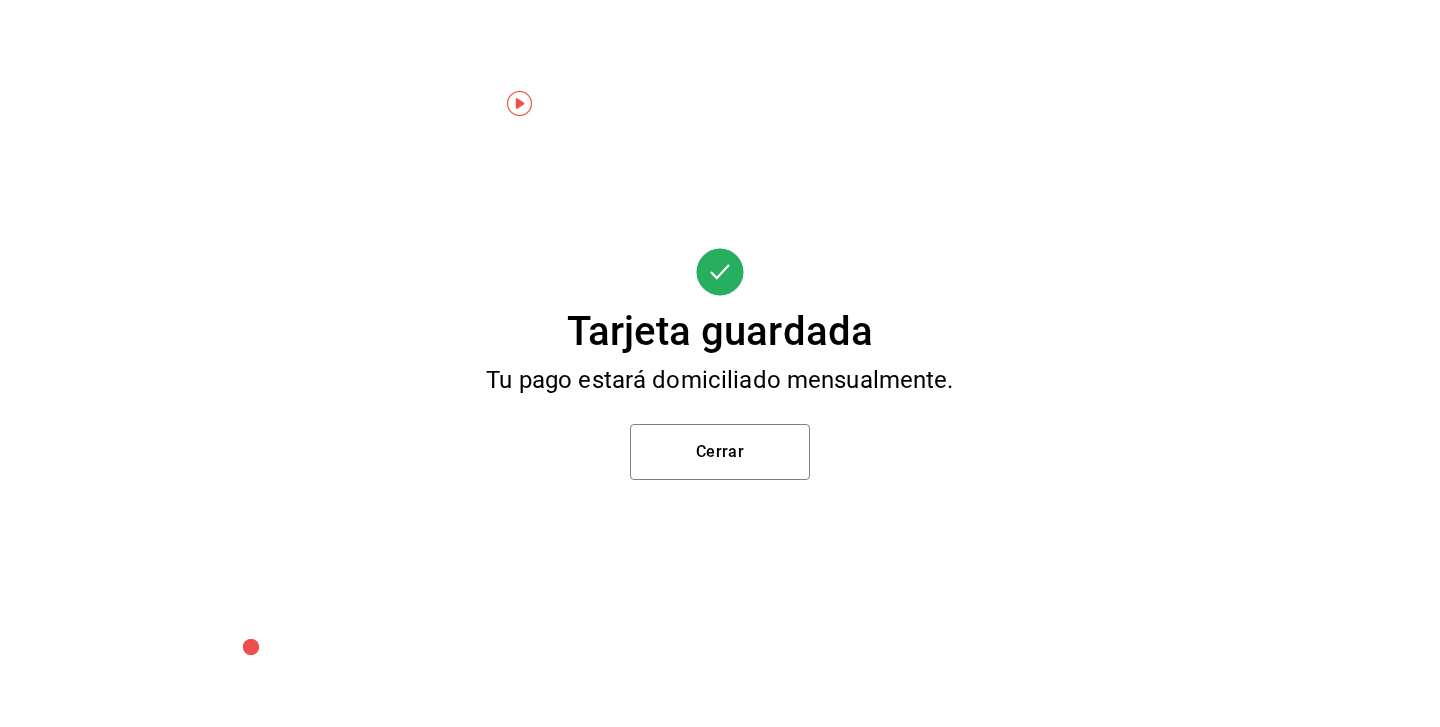 click on "Tarjeta guardada Tu pago estará domiciliado mensualmente. Cerrar" at bounding box center (720, 363) 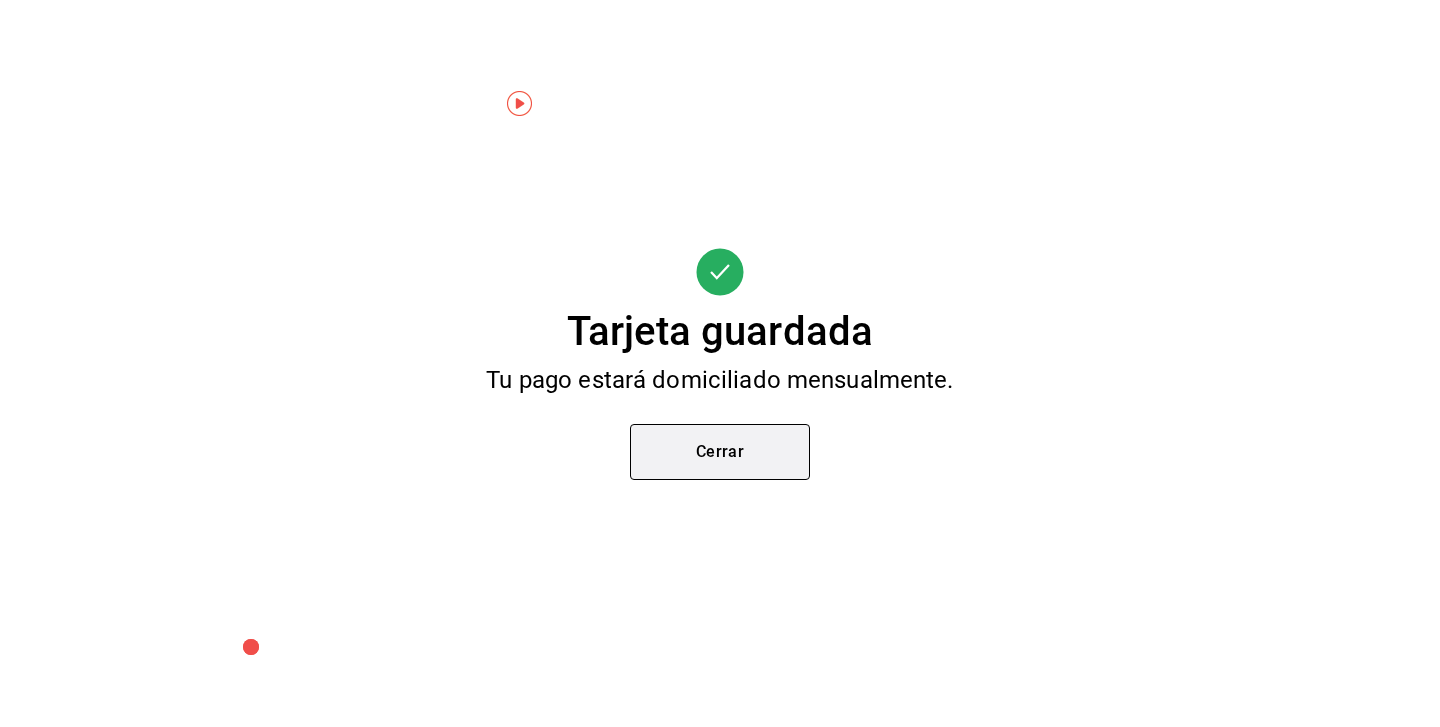 click on "Cerrar" at bounding box center (720, 452) 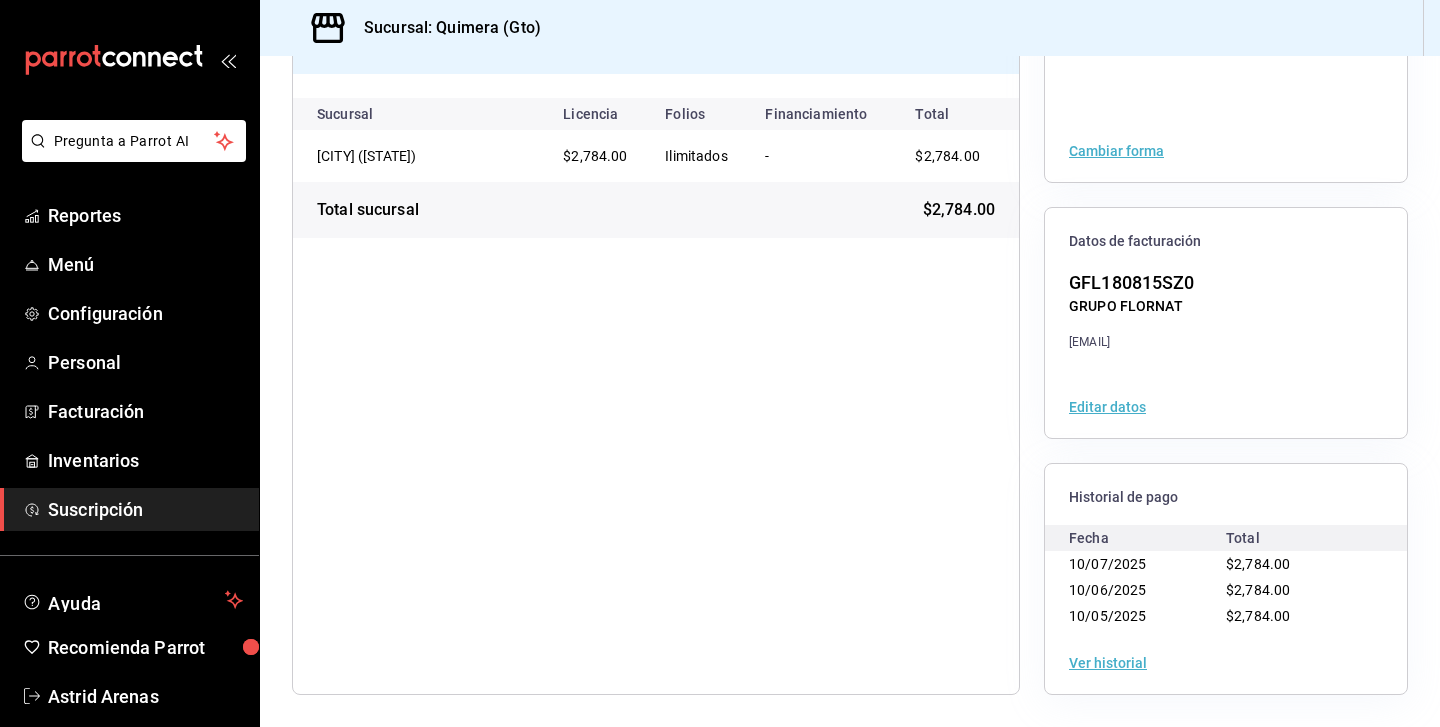 scroll, scrollTop: 0, scrollLeft: 0, axis: both 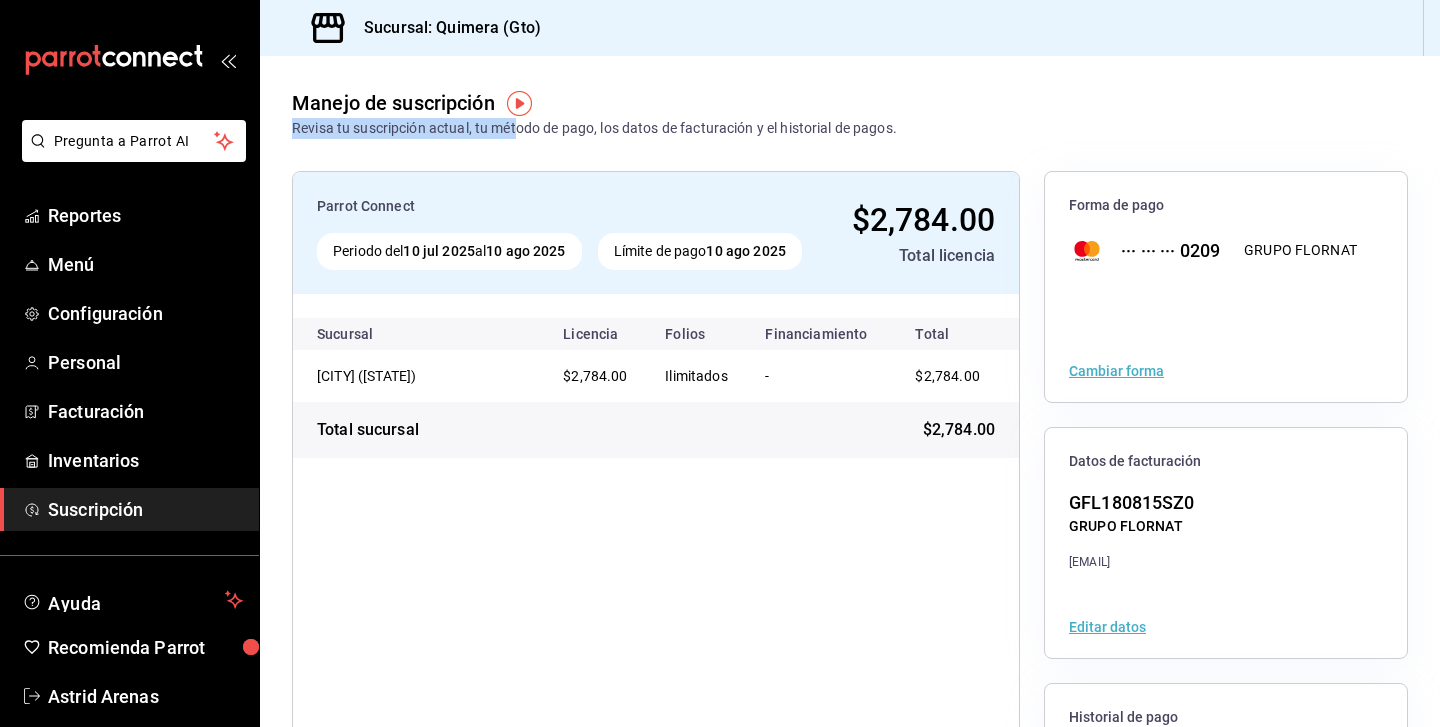 click on "Revisa tu suscripción actual, tu método de pago, los datos de facturación y el historial de pagos." at bounding box center (594, 128) 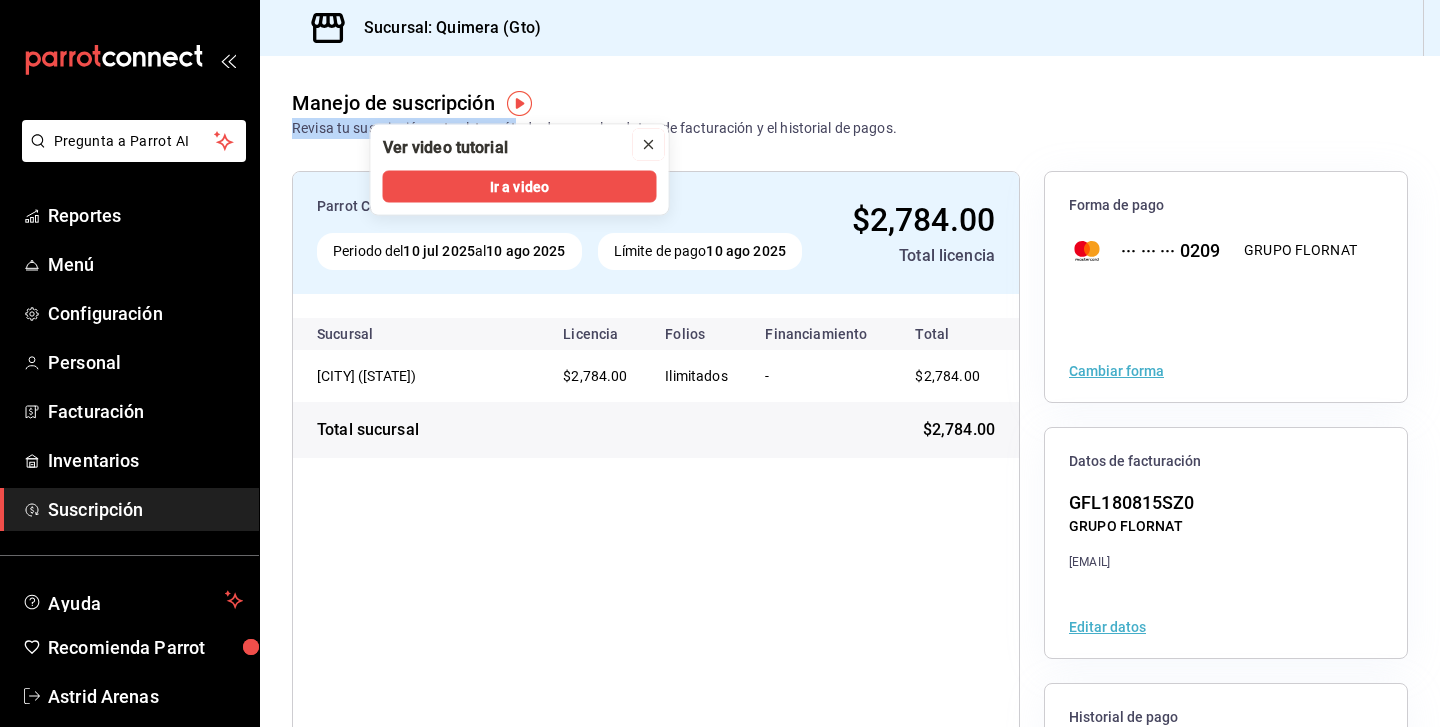 click 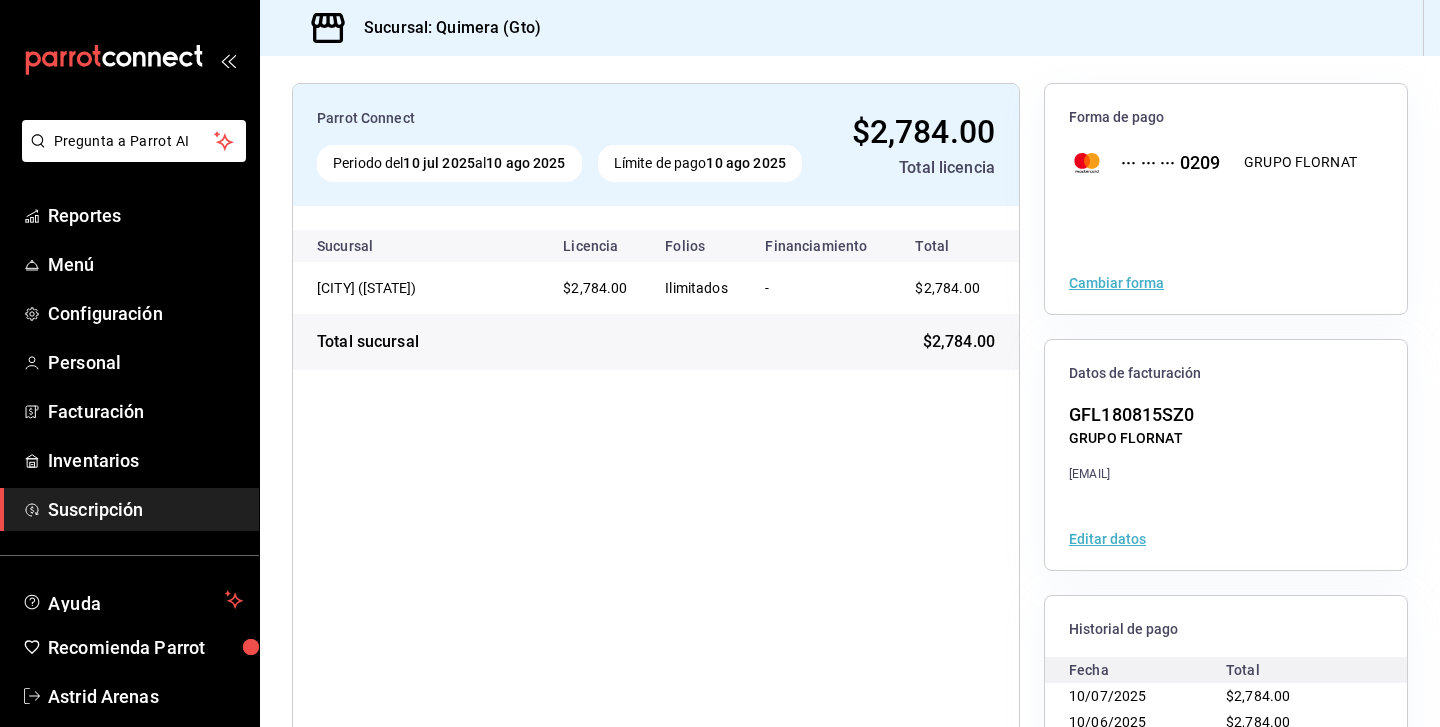 scroll, scrollTop: 220, scrollLeft: 0, axis: vertical 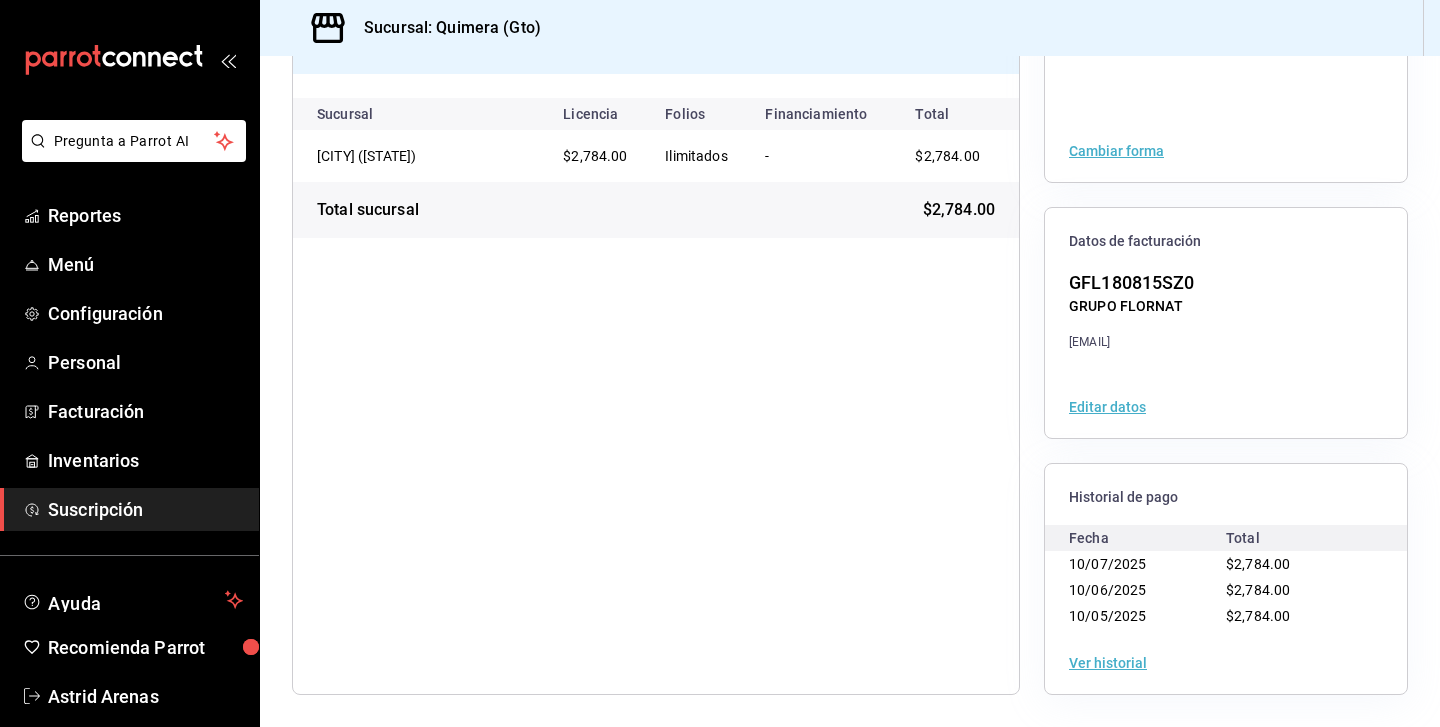 click on "Parrot Connect Periodo del  10 jul 2025  al  10 ago 2025 Límite de pago  10 ago 2025 $2,784.00 Total licencia Sucursal Licencia Folios Financiamiento Total Quimera (Gto) $2,784.00 Ilimitados - $2,784.00 Total sucursal $2,784.00" at bounding box center [656, 323] 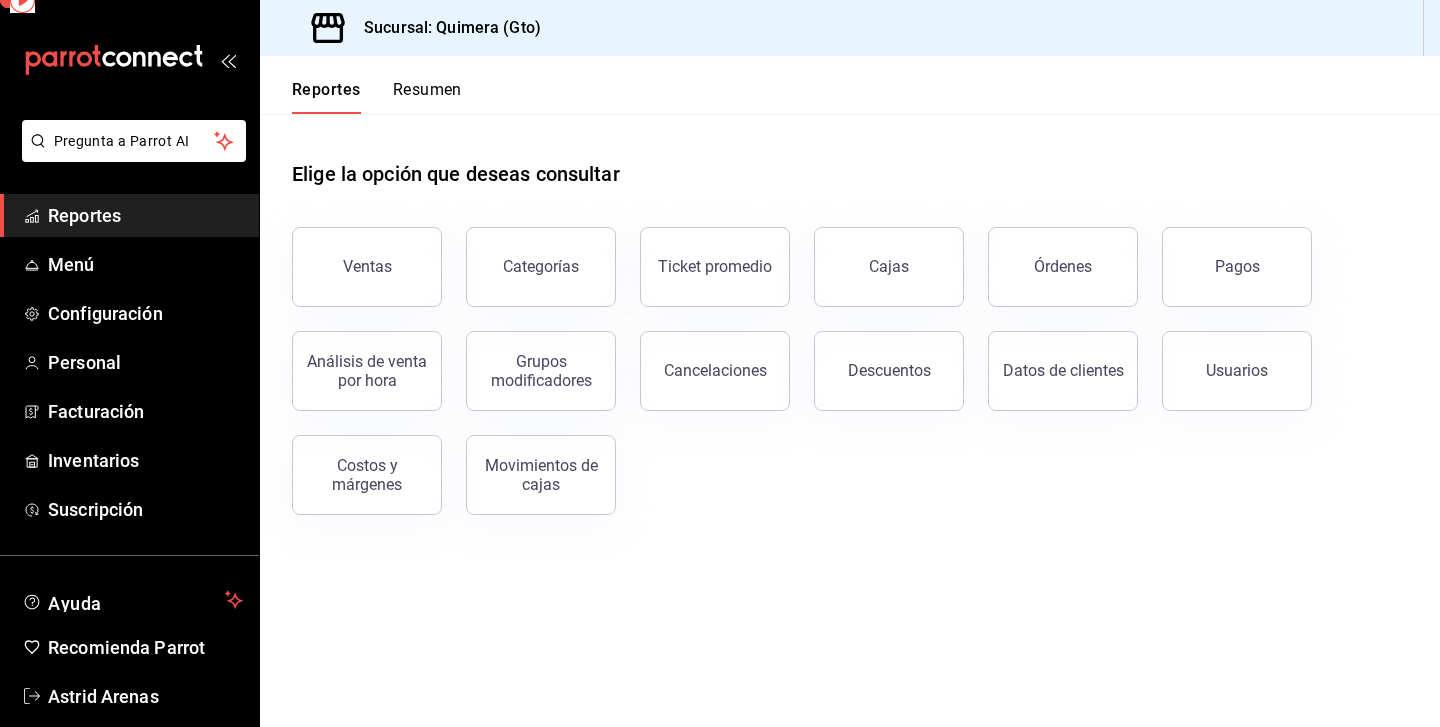 click 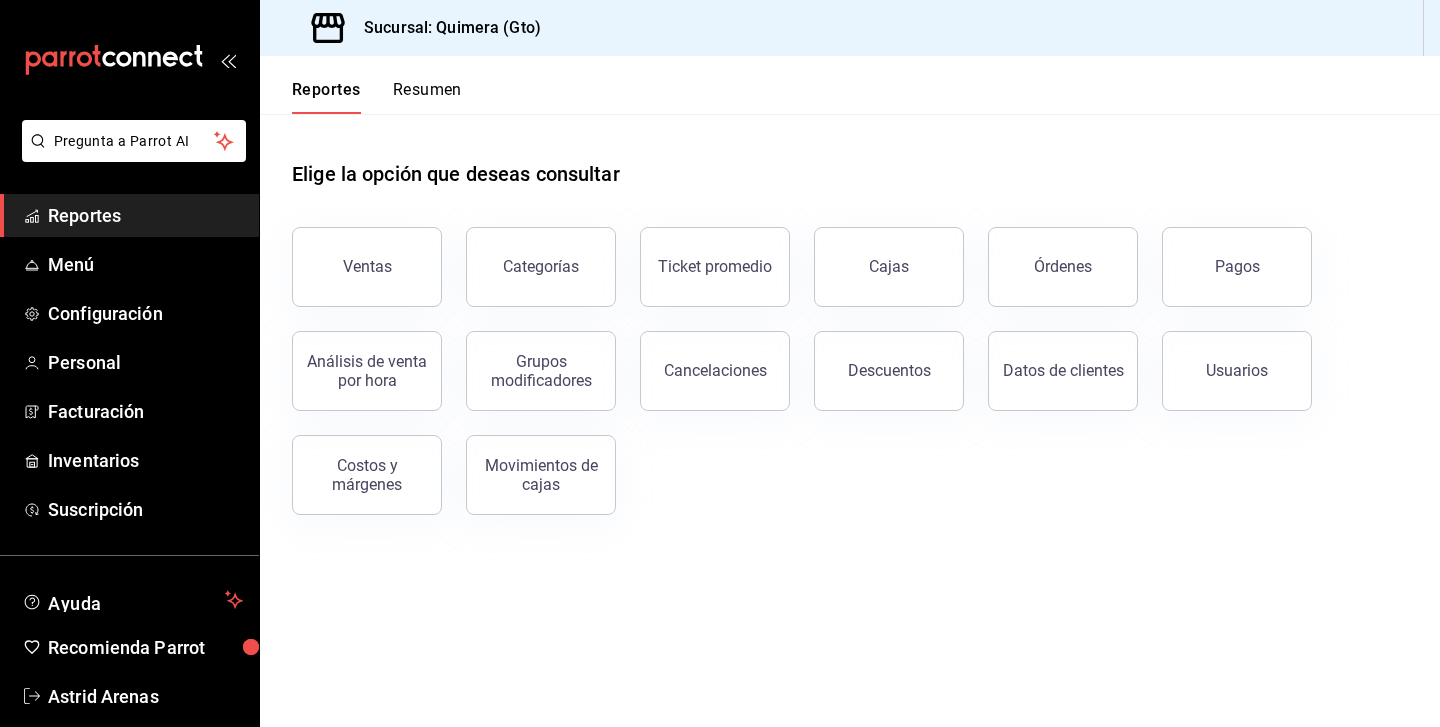 click on "Análisis de venta por hora" at bounding box center (355, 359) 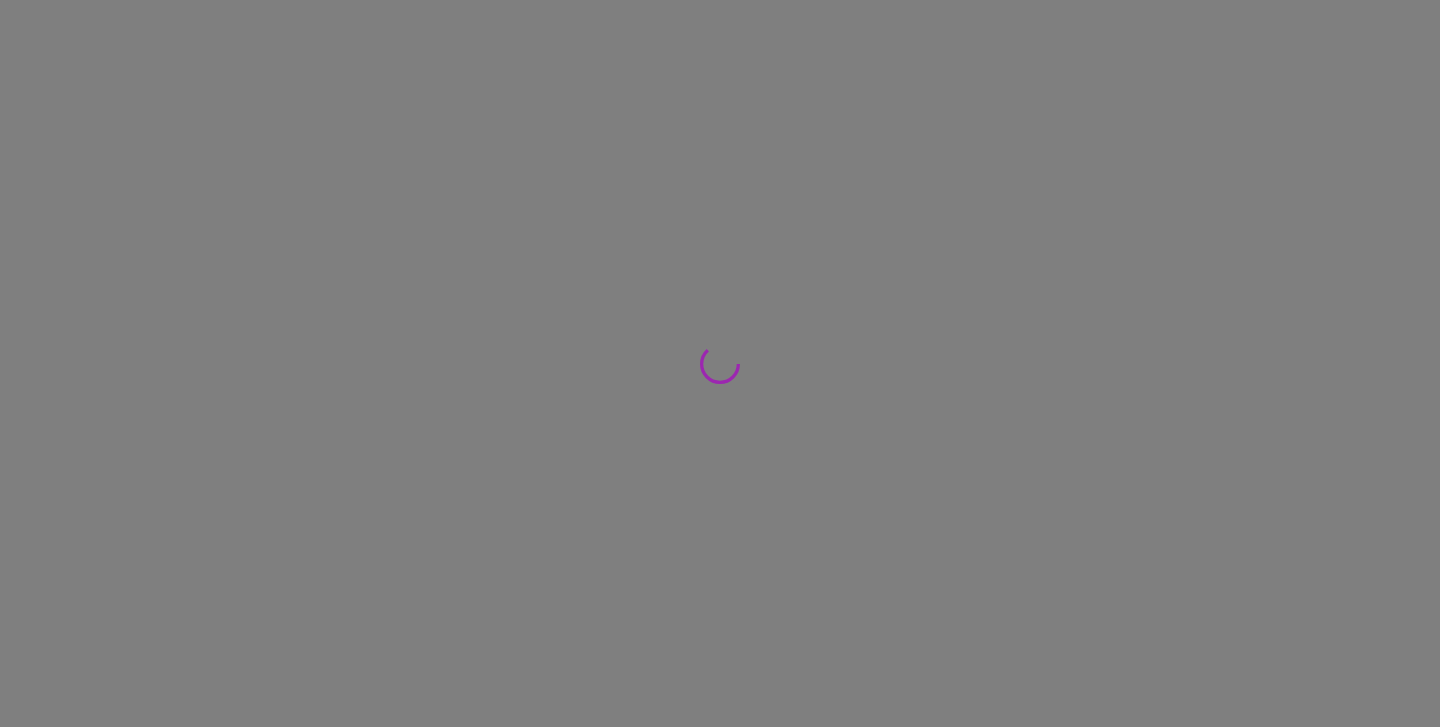 click at bounding box center [720, 363] 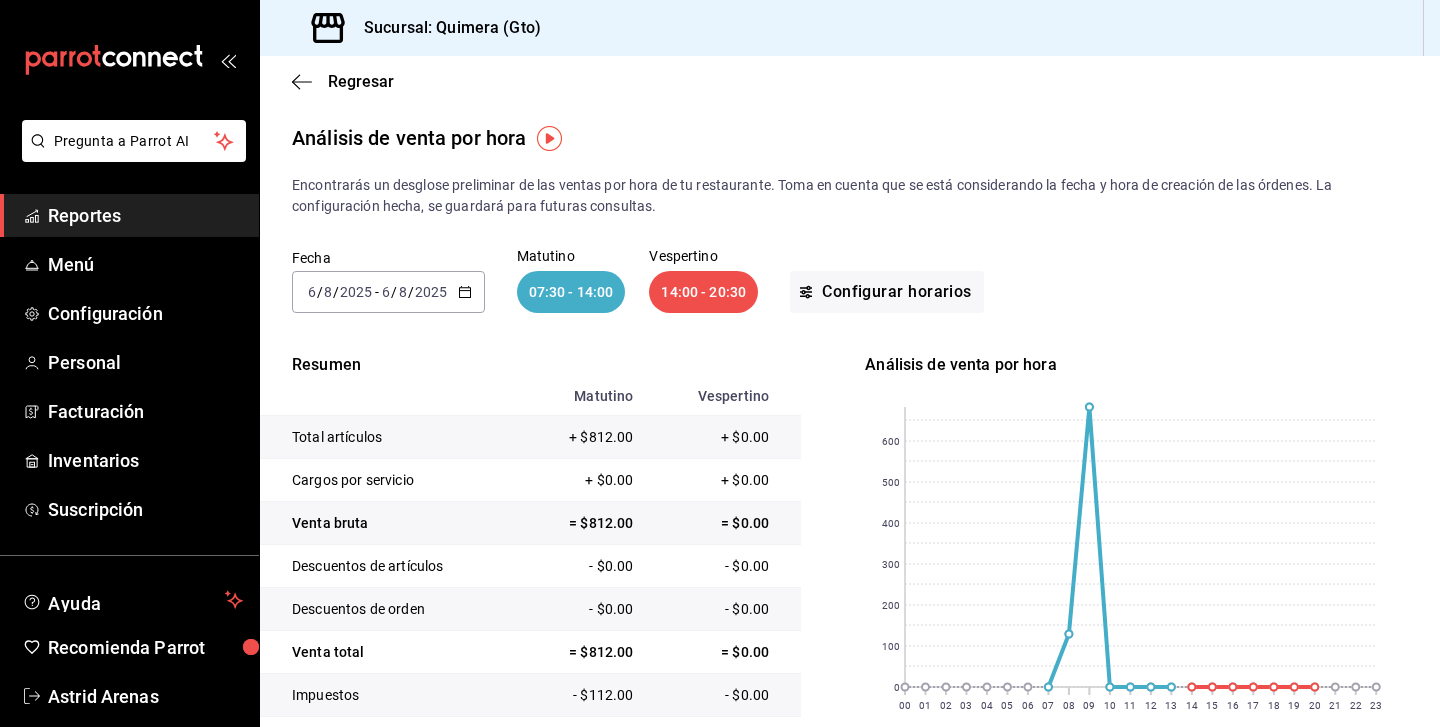 click 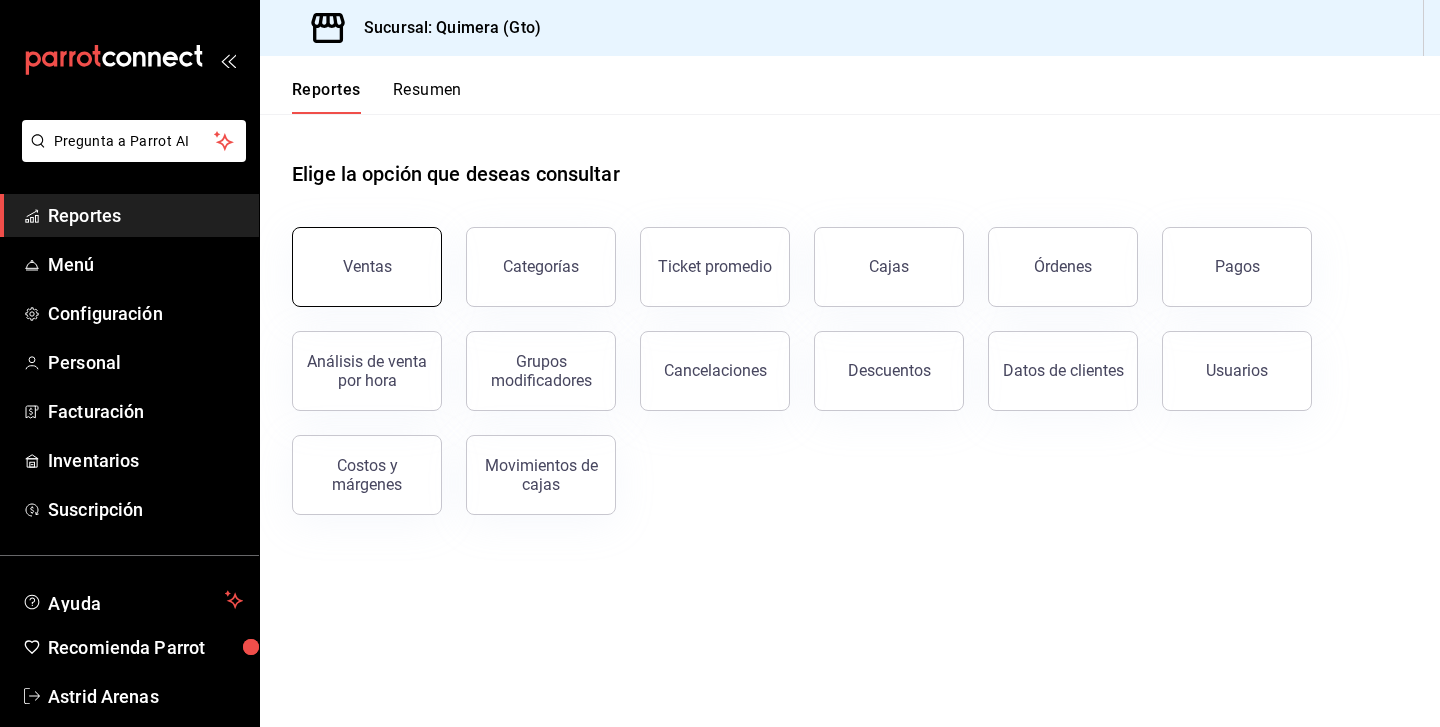 click on "Ventas" at bounding box center [367, 266] 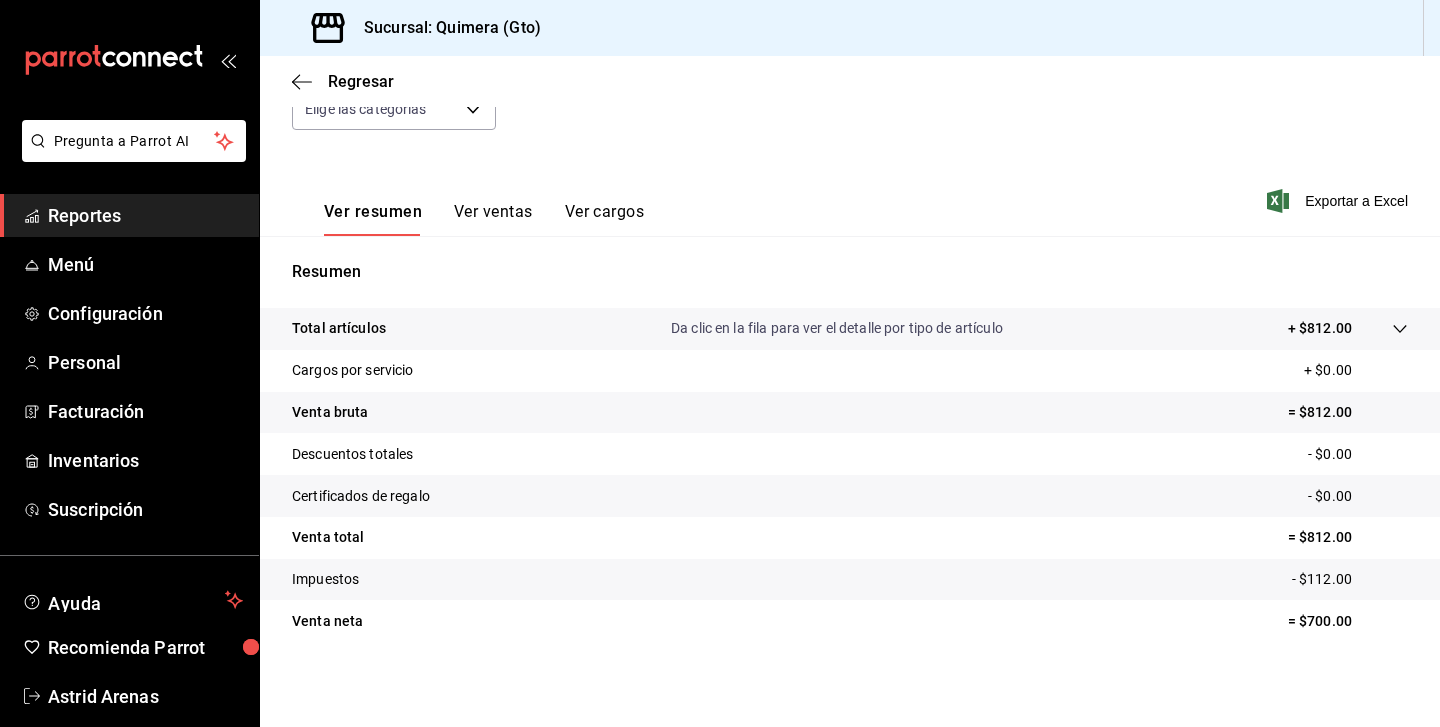 scroll, scrollTop: 231, scrollLeft: 0, axis: vertical 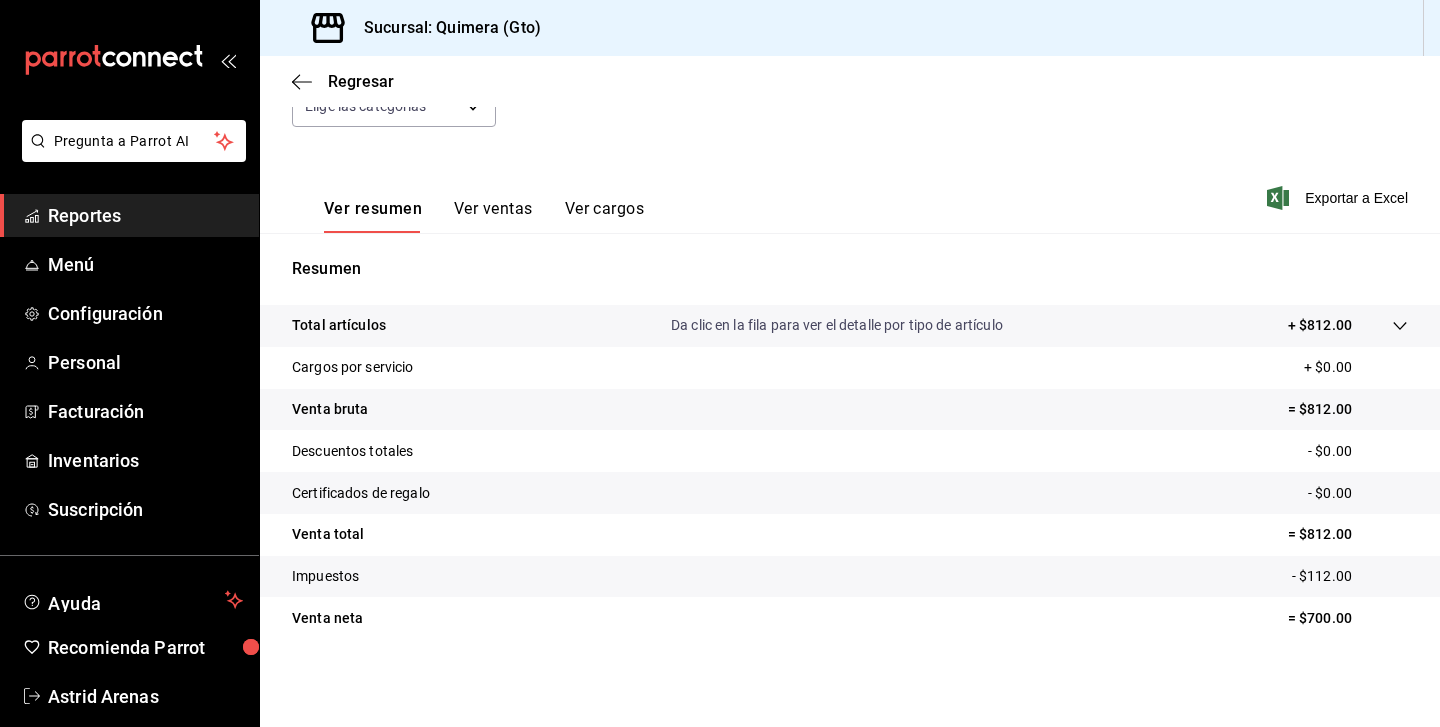 click on "Resumen Total artículos Da clic en la fila para ver el detalle por tipo de artículo + $812.00 Cargos por servicio + $0.00 Venta bruta = $812.00 Descuentos totales - $0.00 Certificados de regalo - $0.00 Venta total = $812.00 Impuestos - $112.00 Venta neta = $700.00" at bounding box center [850, 448] 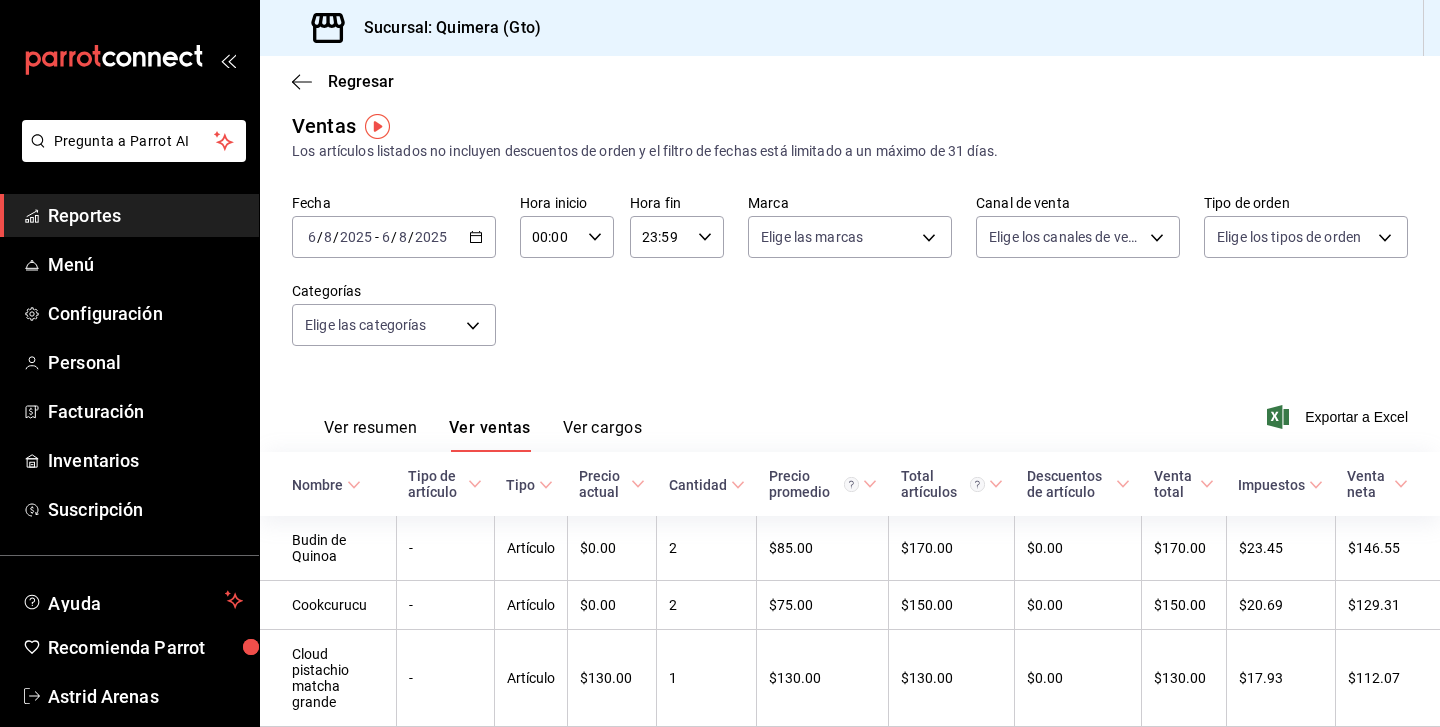scroll, scrollTop: 231, scrollLeft: 0, axis: vertical 